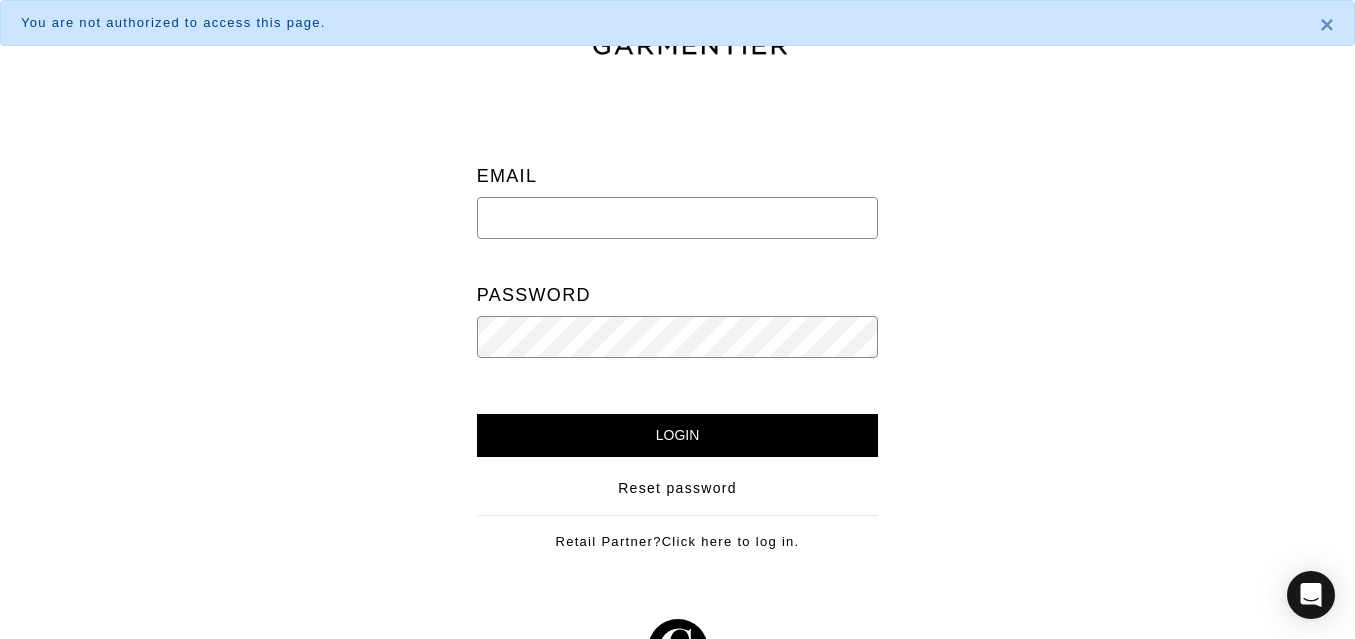 scroll, scrollTop: 0, scrollLeft: 0, axis: both 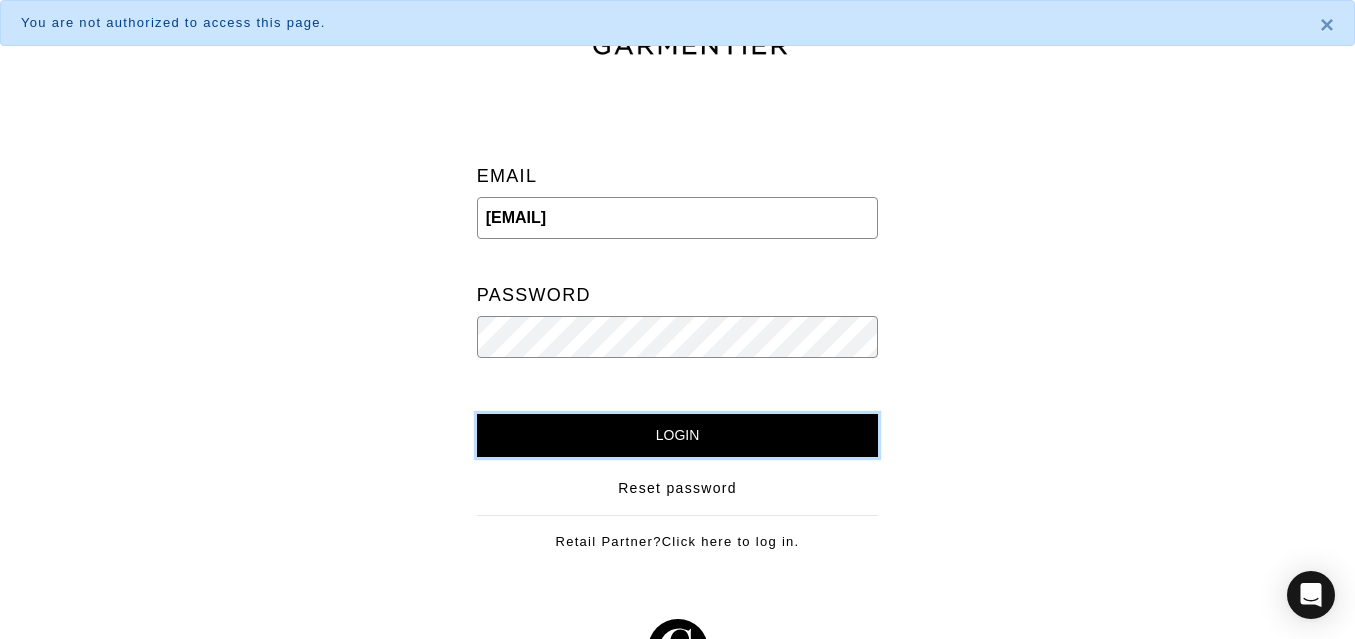 click on "Login" at bounding box center (678, 435) 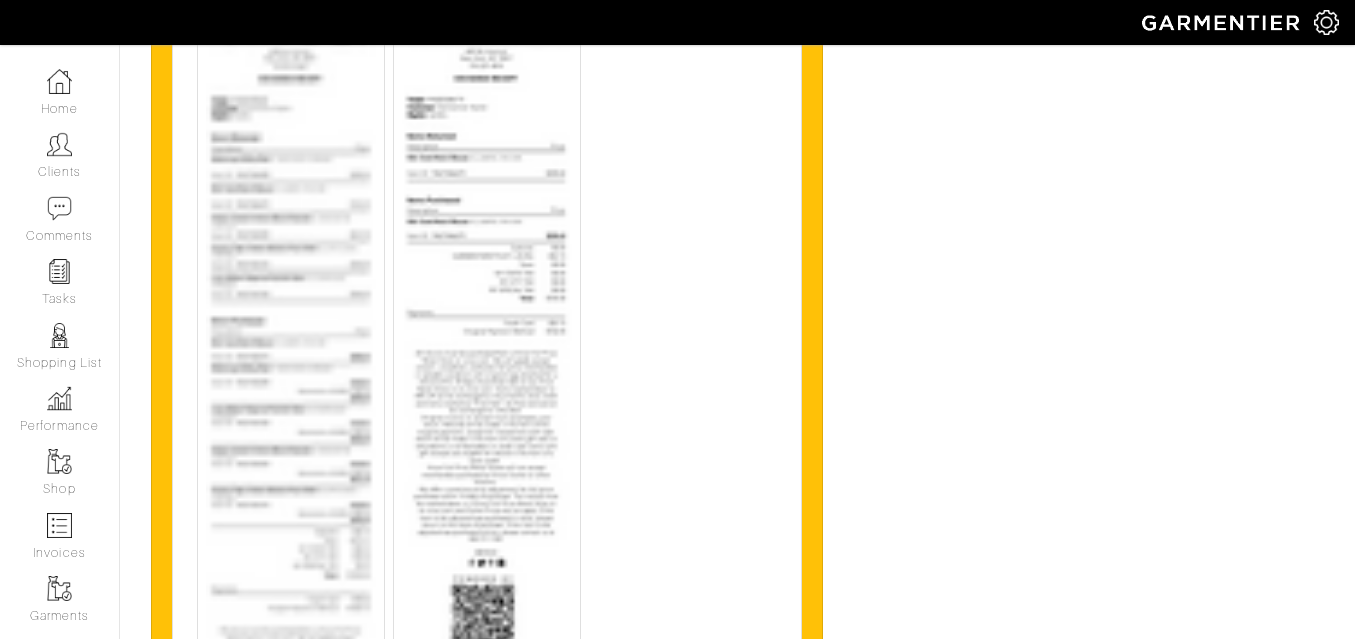 scroll, scrollTop: 7539, scrollLeft: 0, axis: vertical 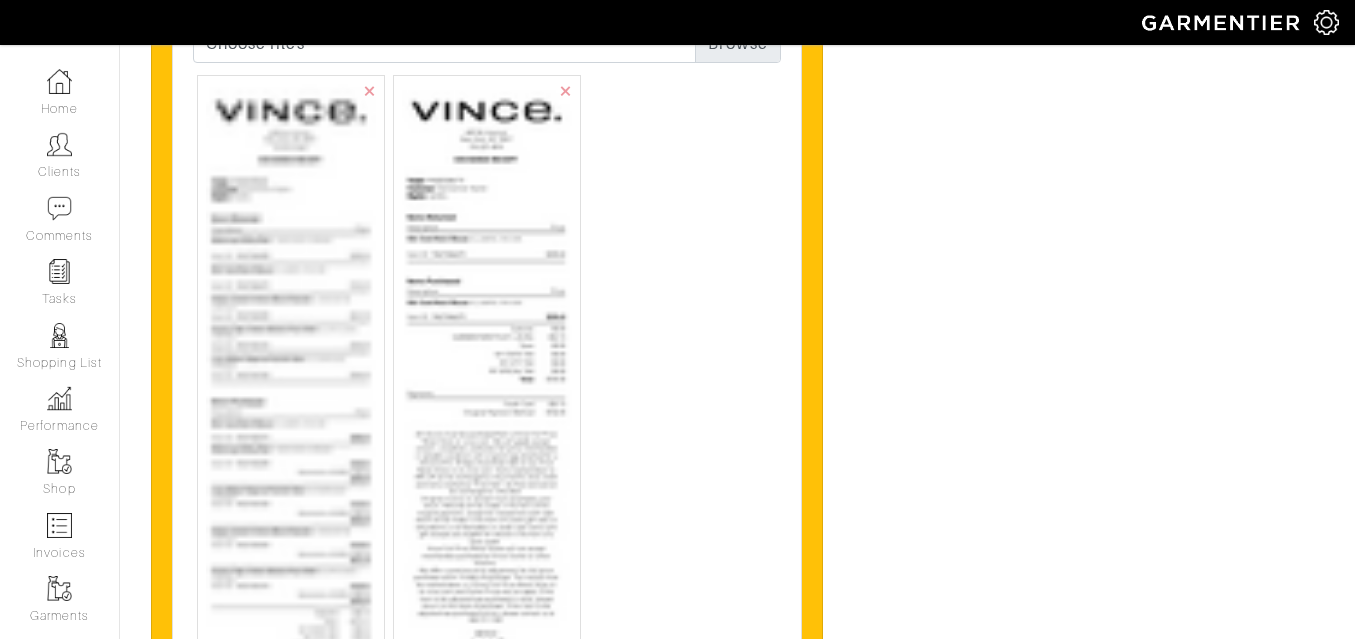 click at bounding box center (487, 430) 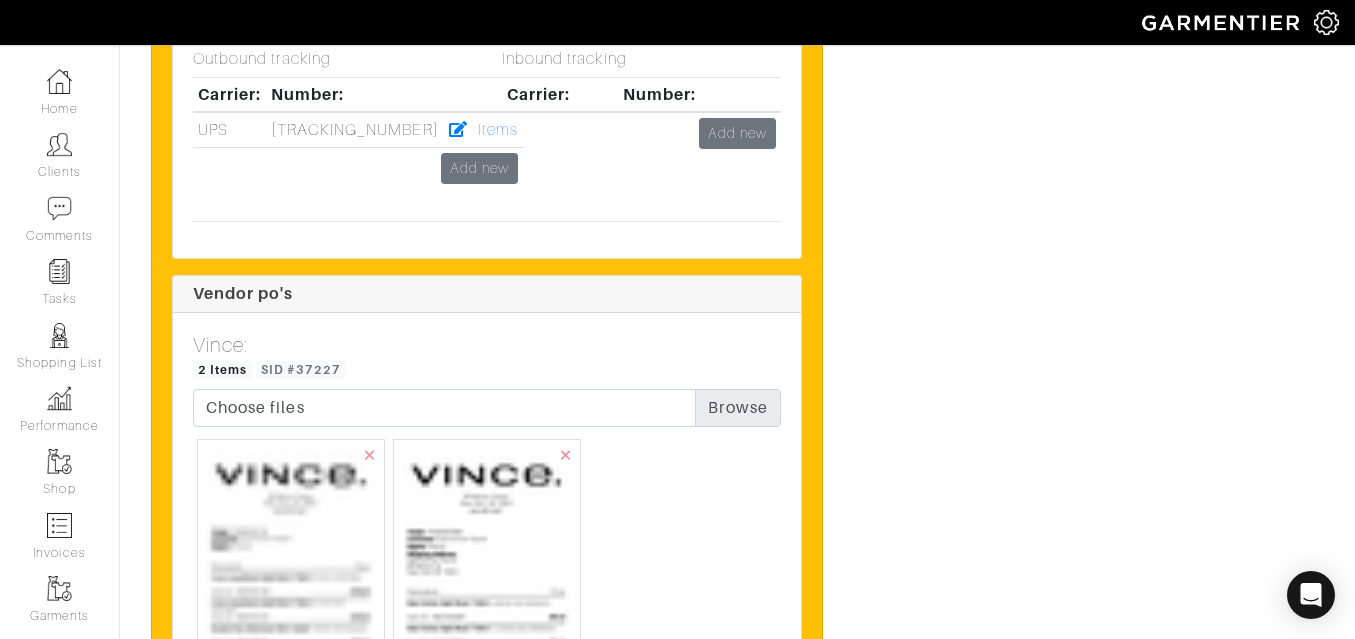 scroll, scrollTop: 6546, scrollLeft: 0, axis: vertical 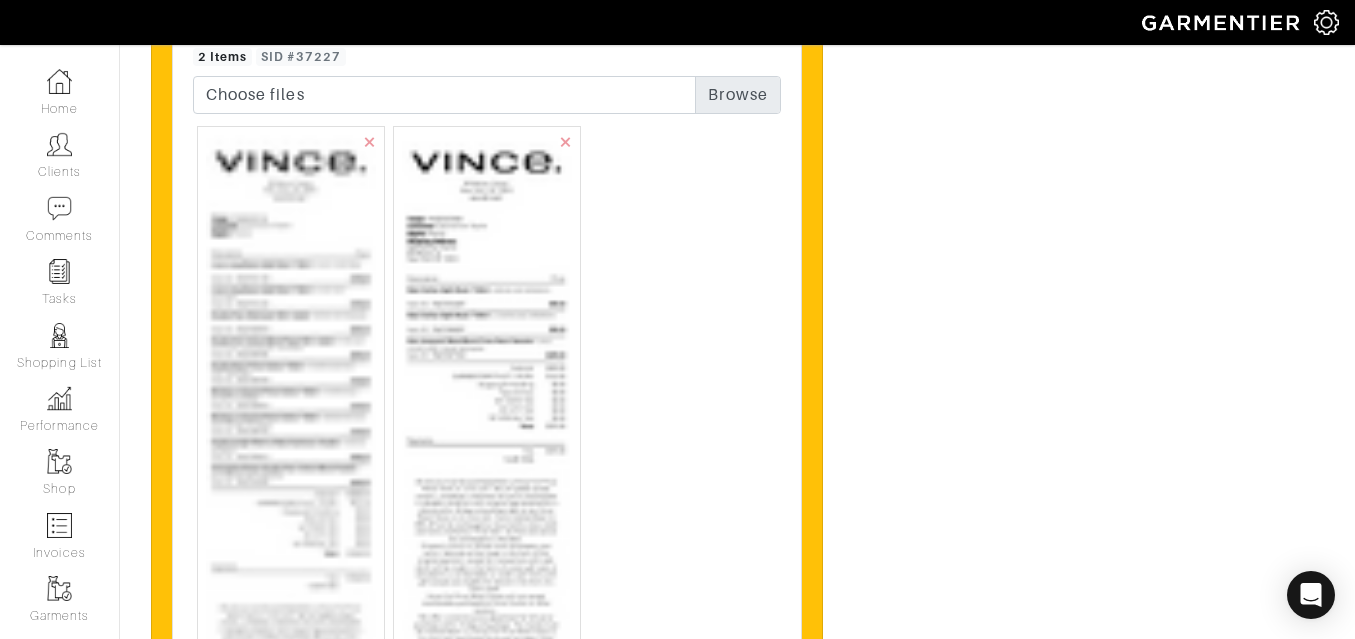 click at bounding box center (487, 755) 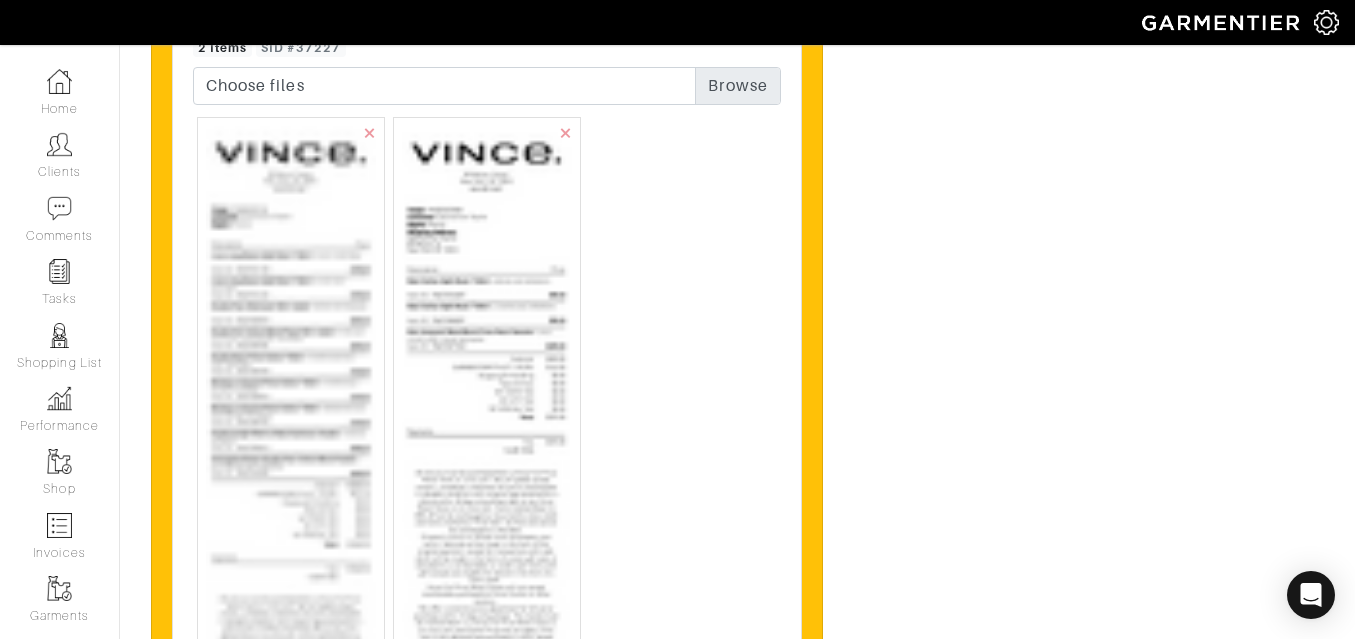 click at bounding box center (291, 875) 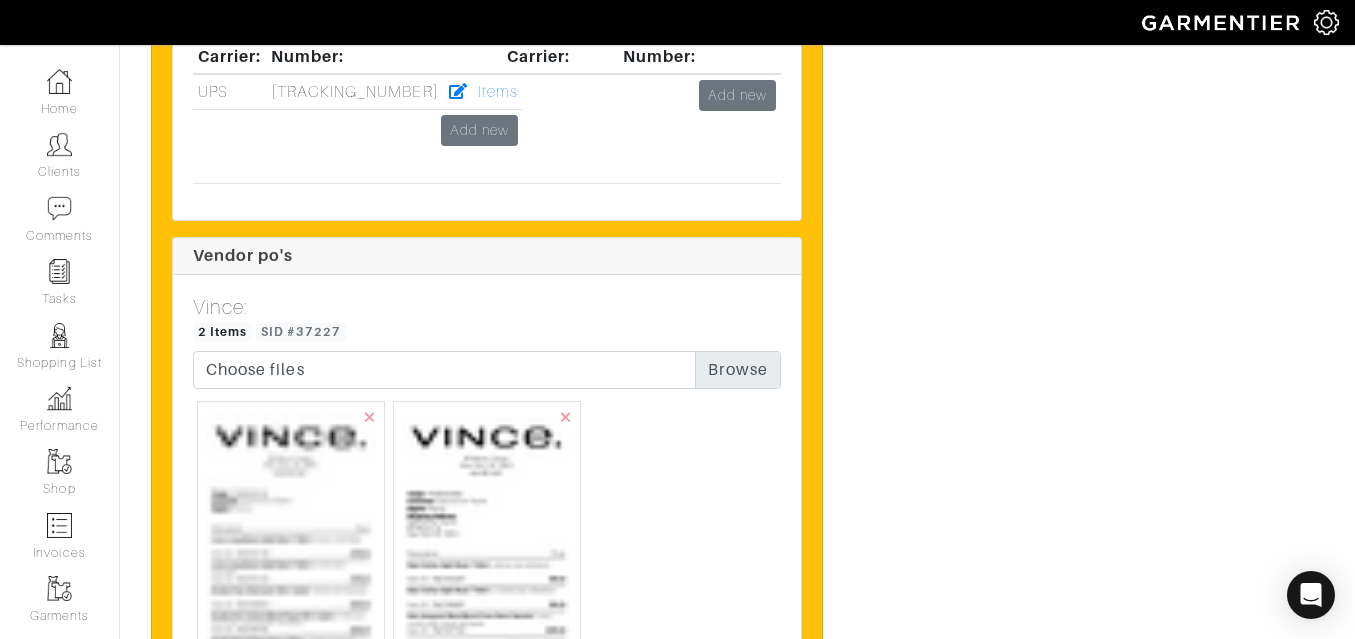 scroll, scrollTop: 5879, scrollLeft: 0, axis: vertical 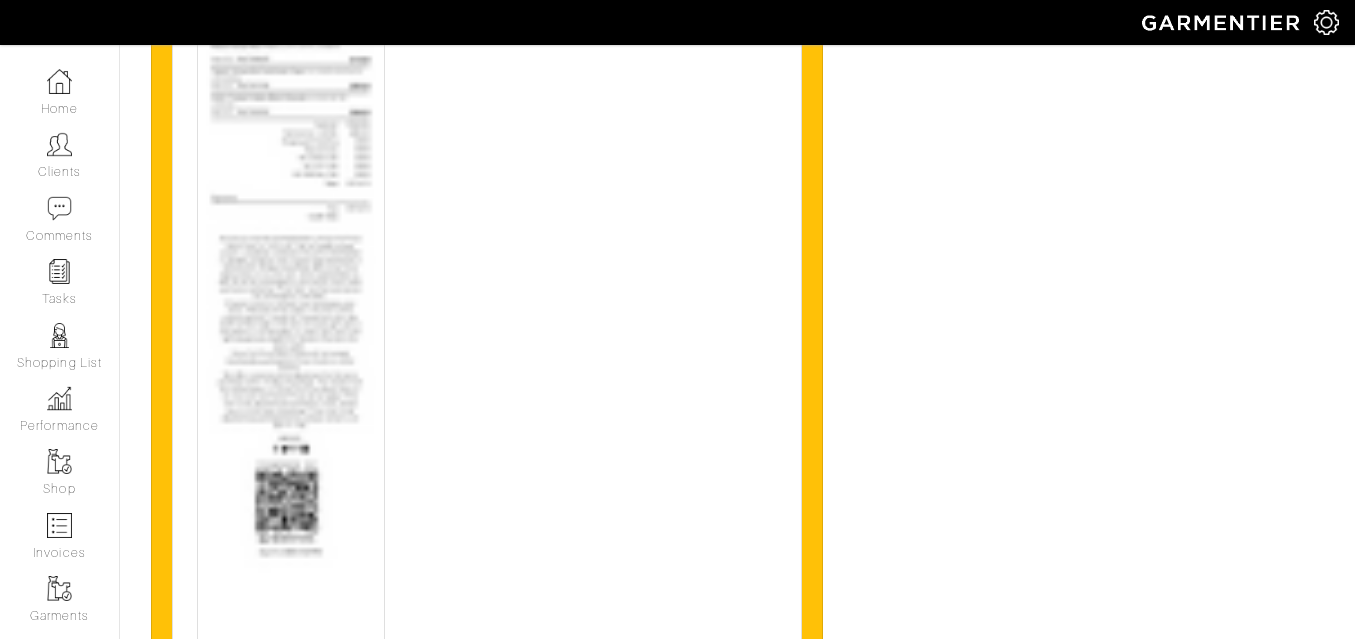 click at bounding box center (291, 234) 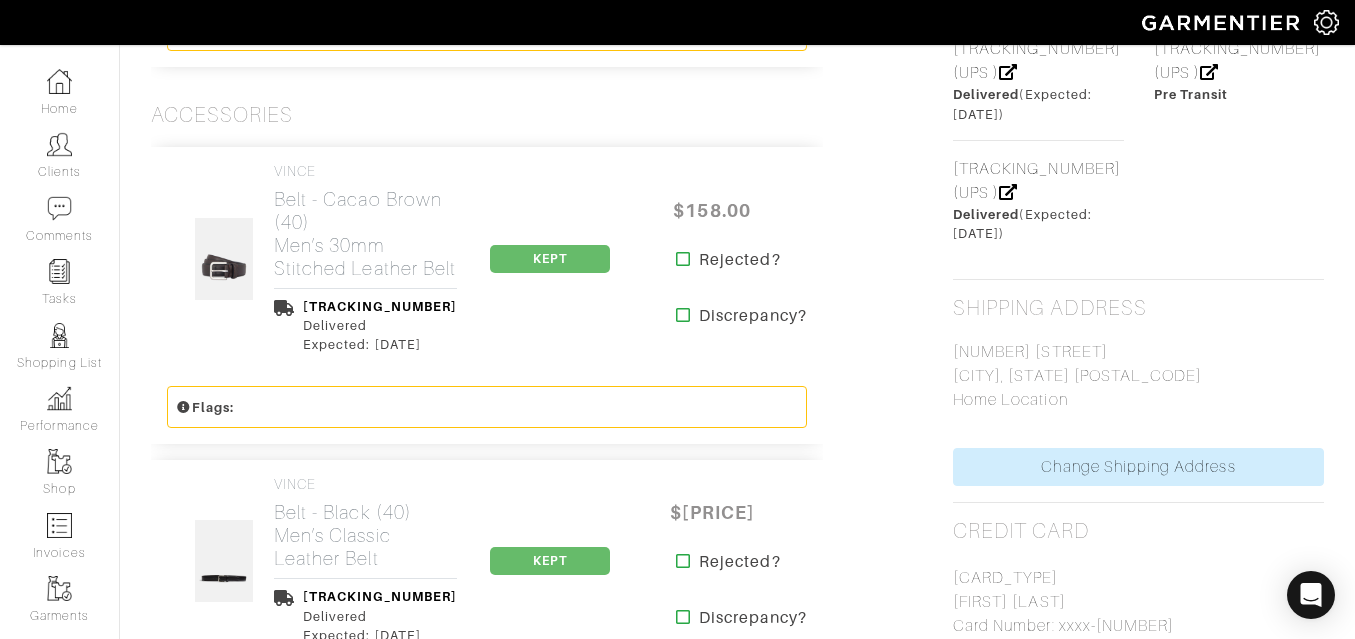 scroll, scrollTop: 1530, scrollLeft: 0, axis: vertical 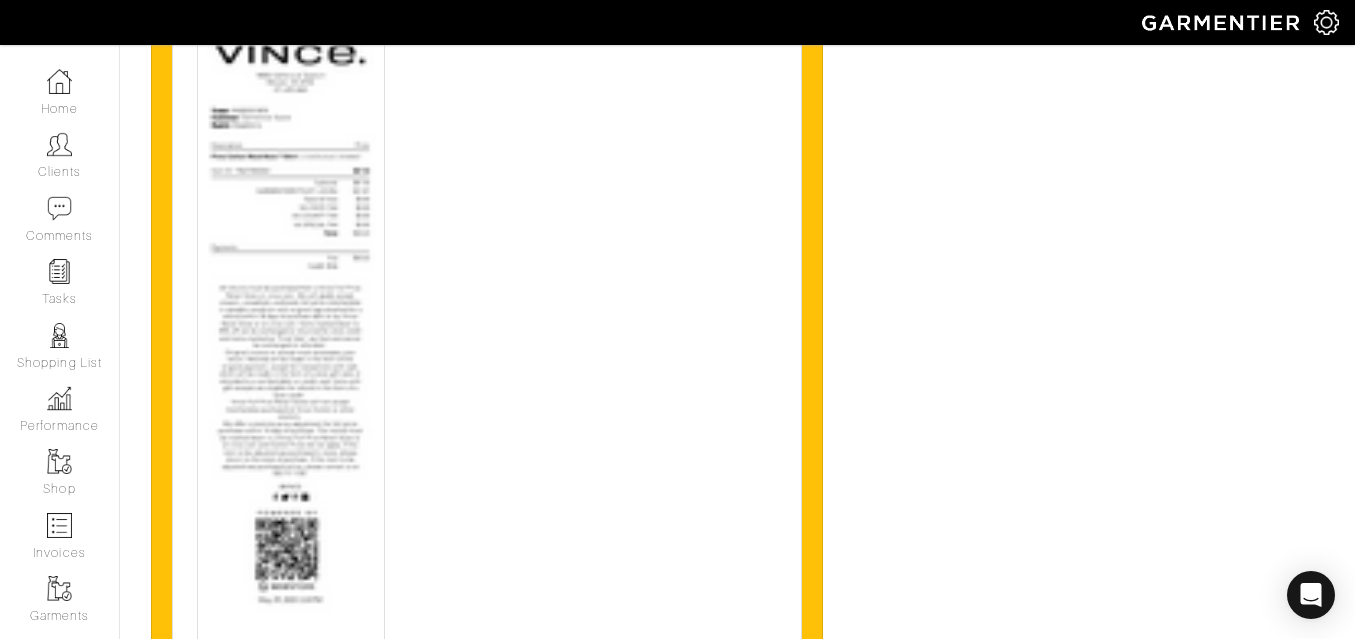 click at bounding box center [291, 330] 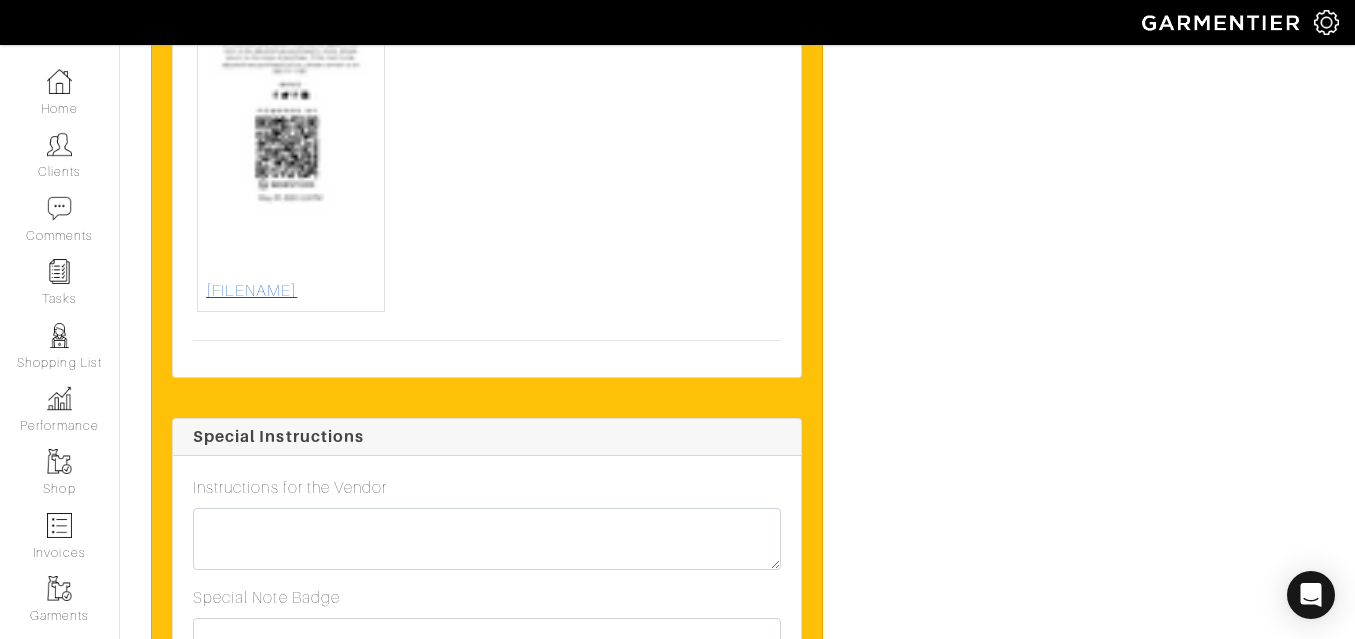 scroll, scrollTop: 4987, scrollLeft: 0, axis: vertical 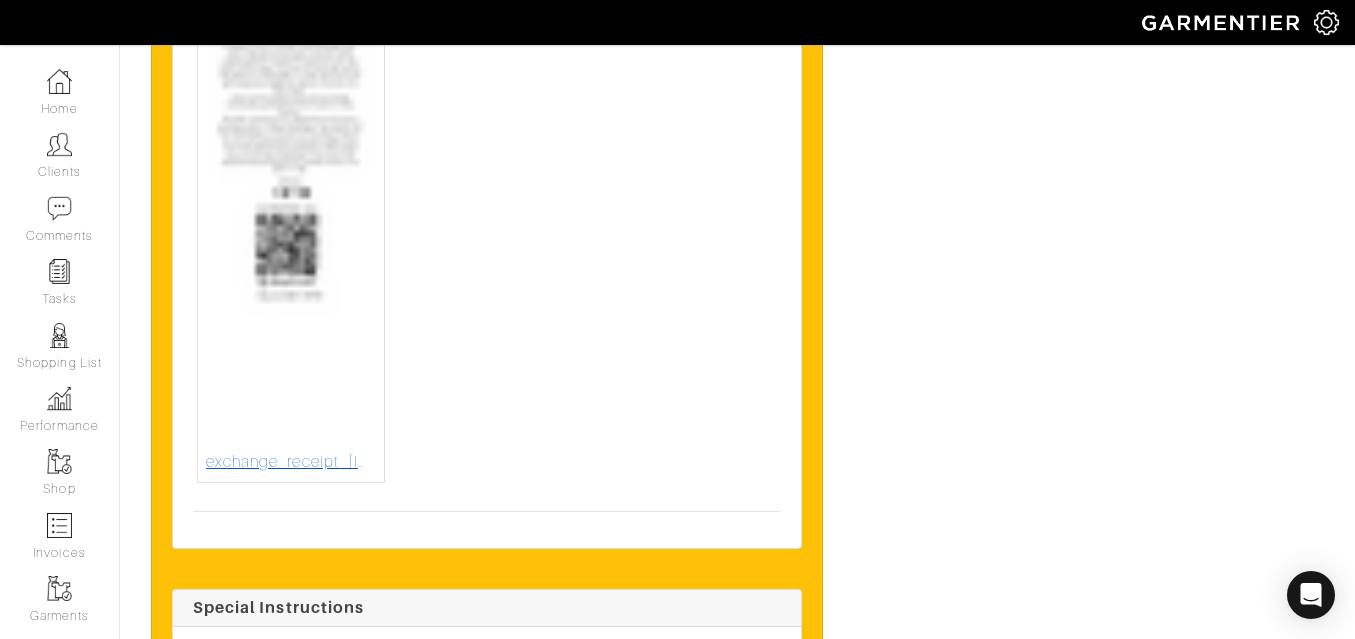 click at bounding box center (291, -6) 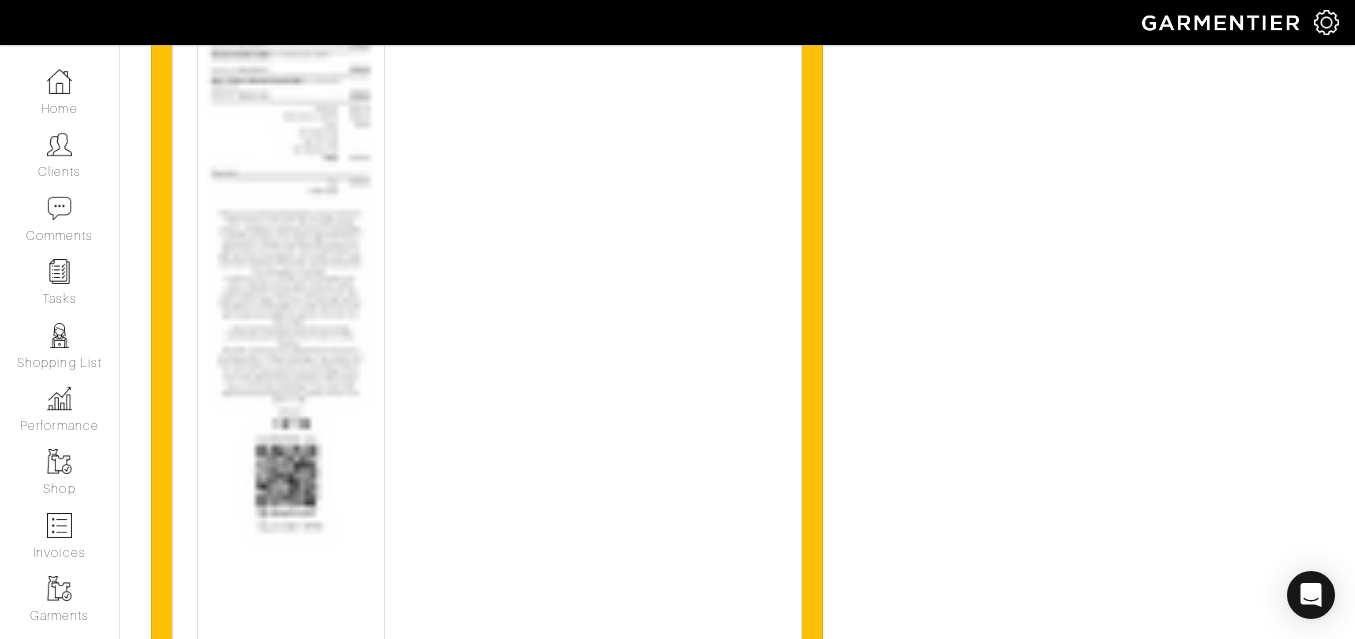 scroll, scrollTop: 6371, scrollLeft: 0, axis: vertical 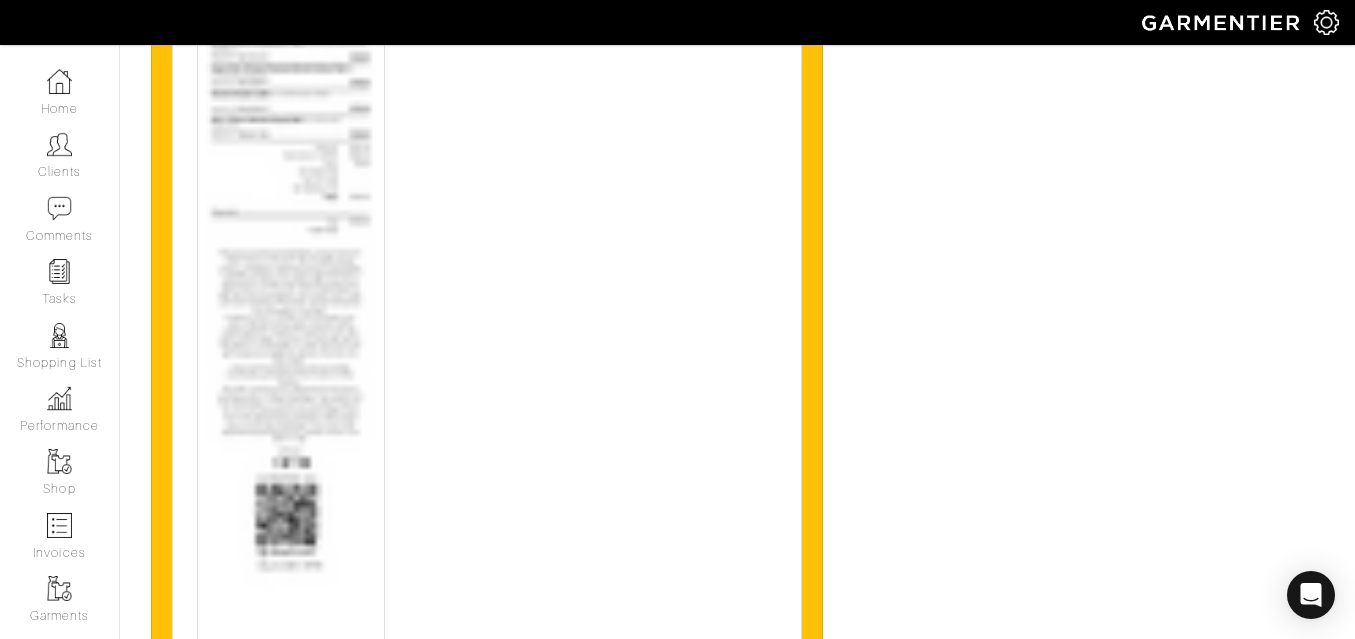 click at bounding box center (291, -154) 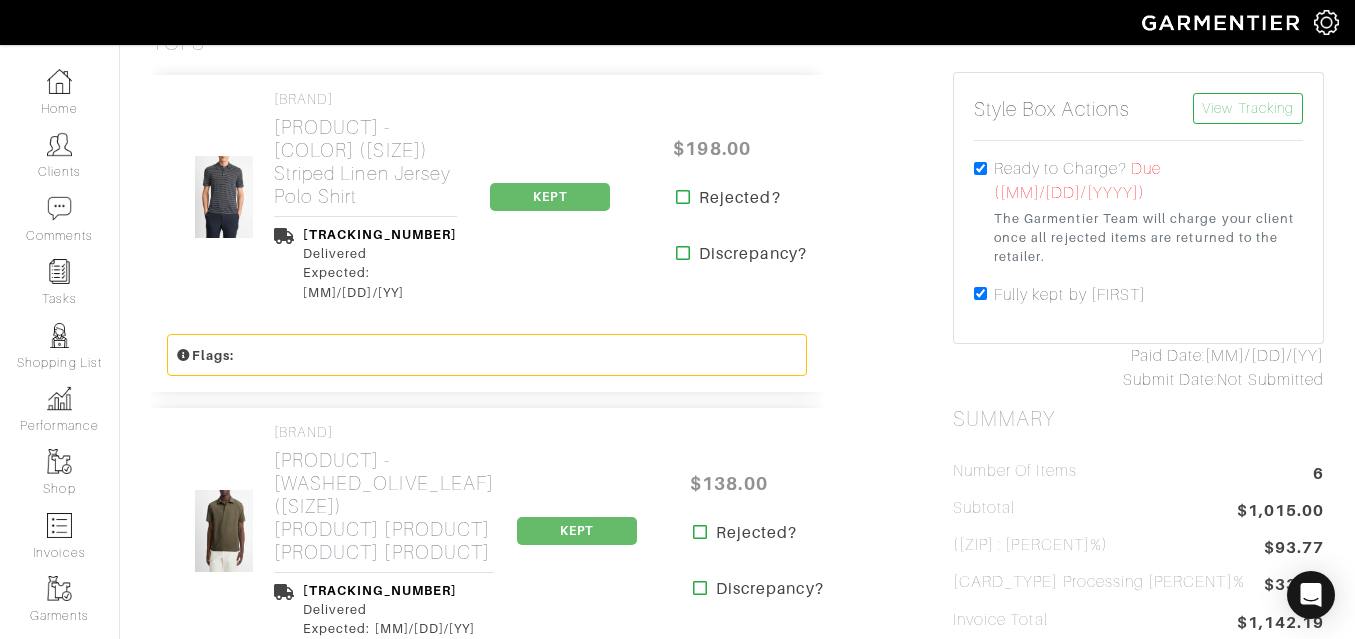scroll, scrollTop: 448, scrollLeft: 0, axis: vertical 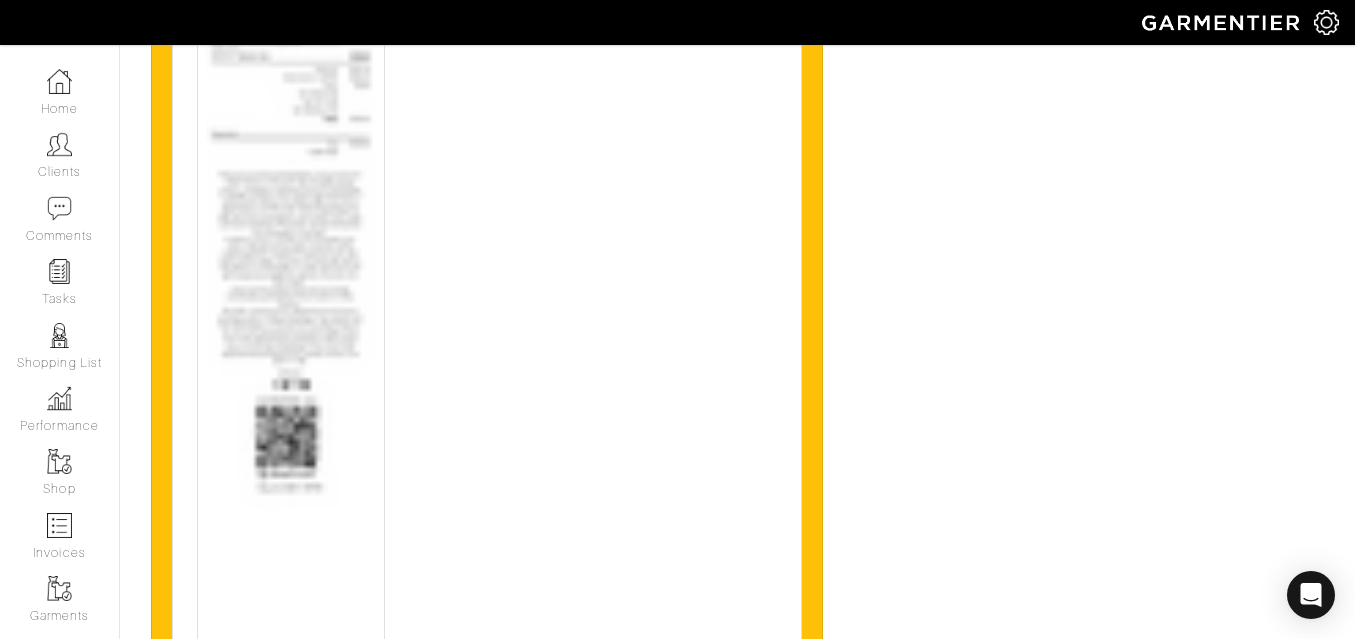 click at bounding box center [291, 186] 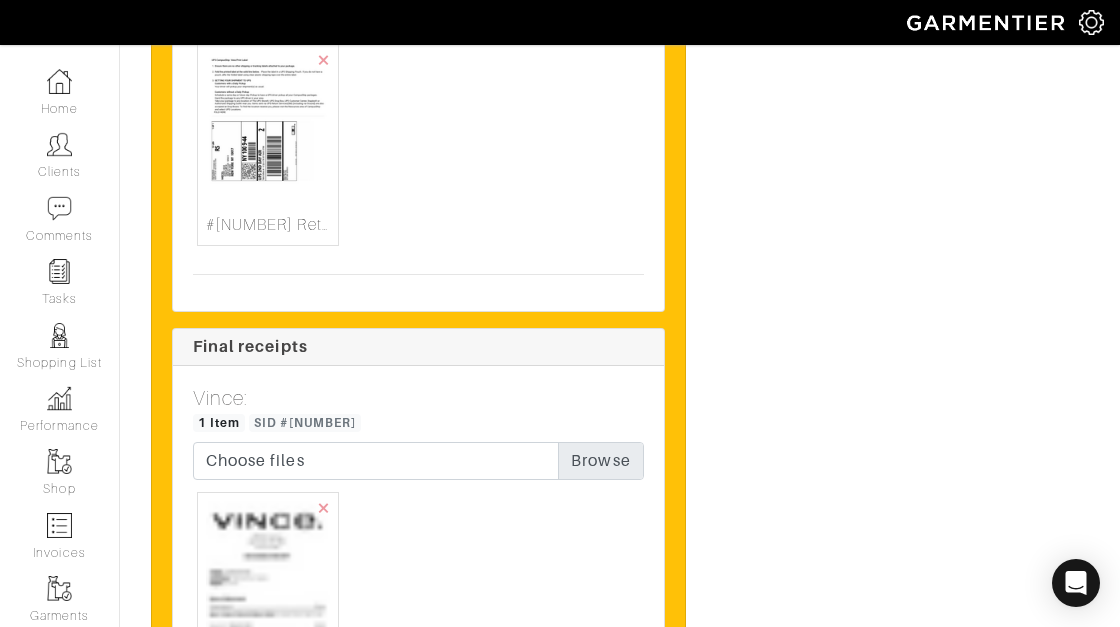 scroll, scrollTop: 5174, scrollLeft: 0, axis: vertical 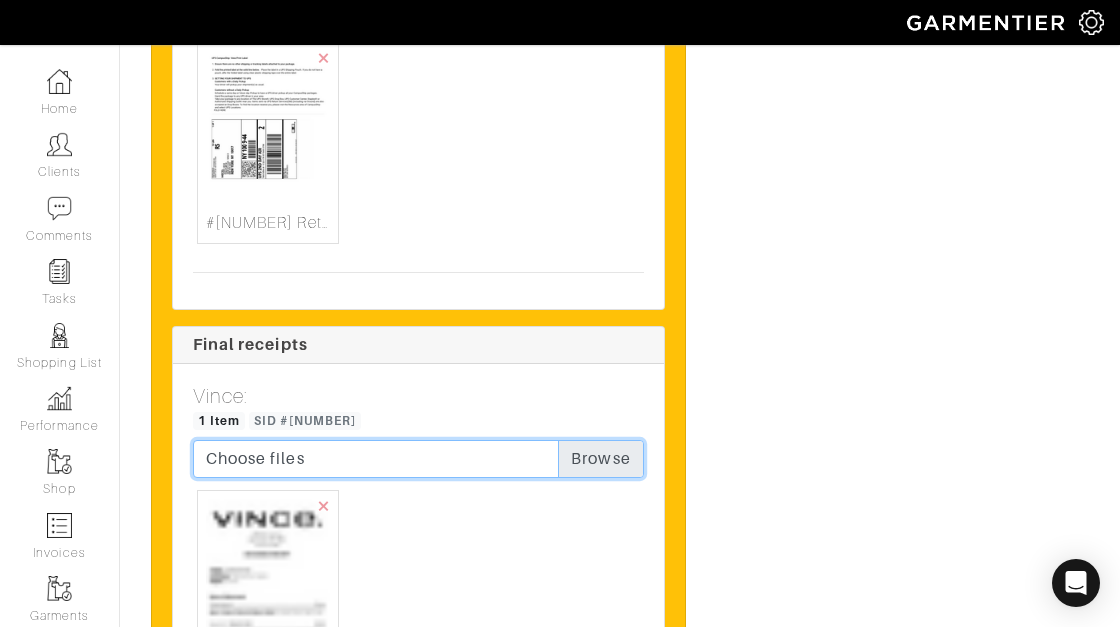 click on "Choose files" at bounding box center [418, 551] 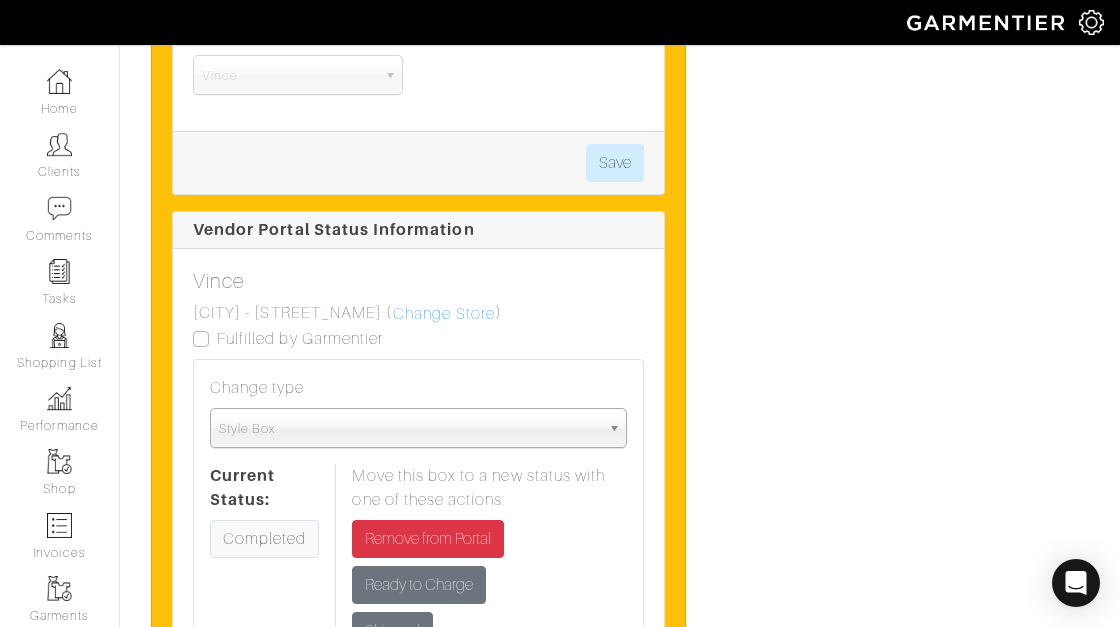 scroll, scrollTop: 3579, scrollLeft: 0, axis: vertical 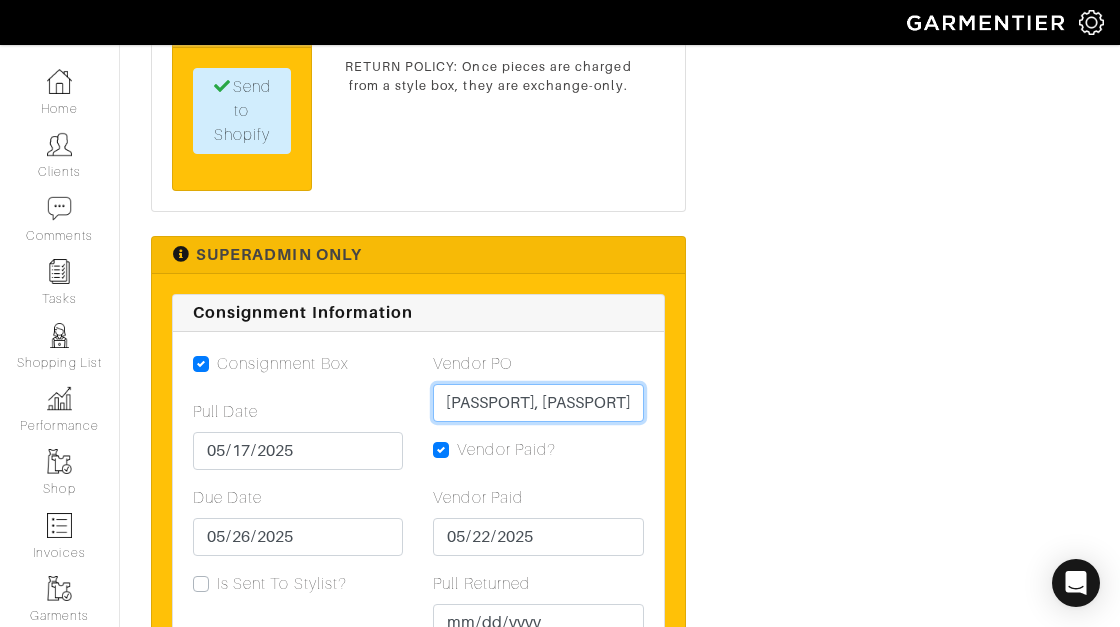 click on "VN0003301863, VN0003314522" at bounding box center (538, 334) 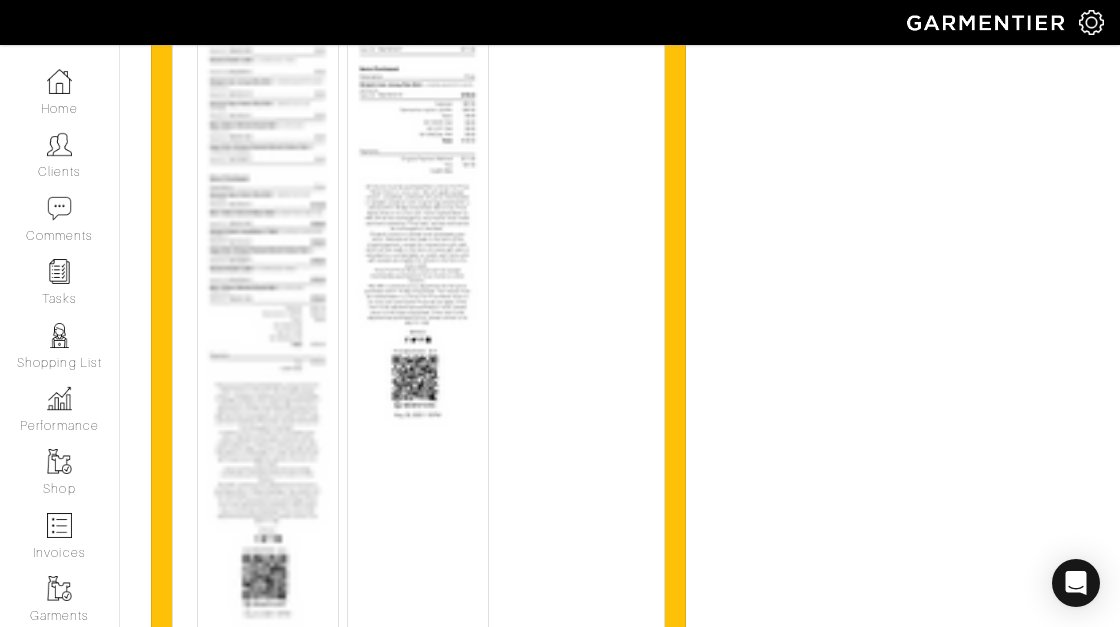 scroll, scrollTop: 5821, scrollLeft: 0, axis: vertical 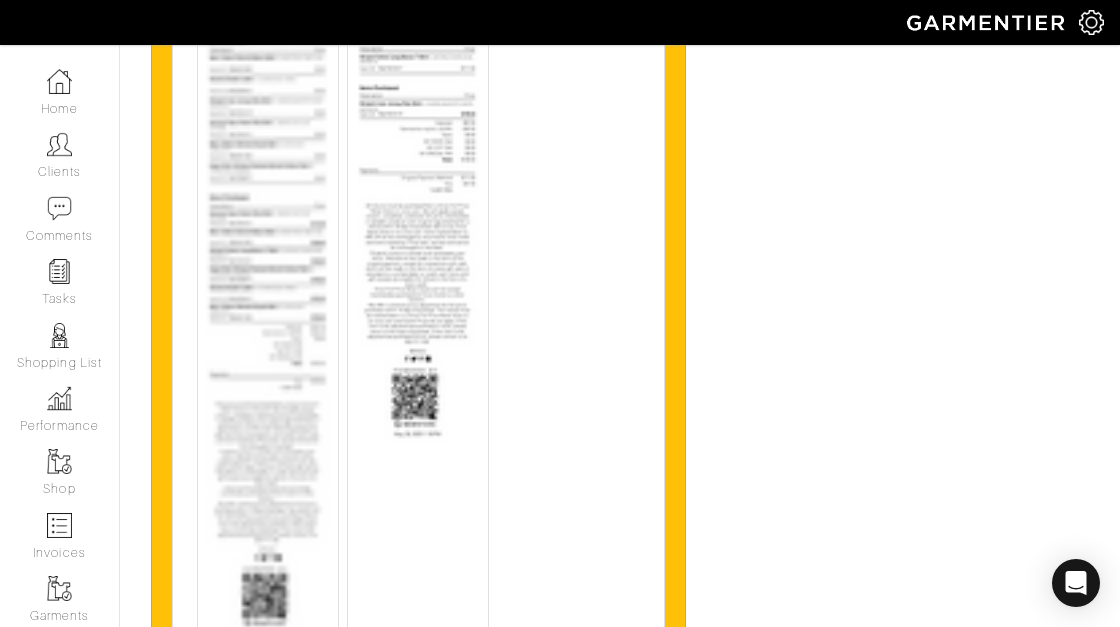 click at bounding box center [418, 145] 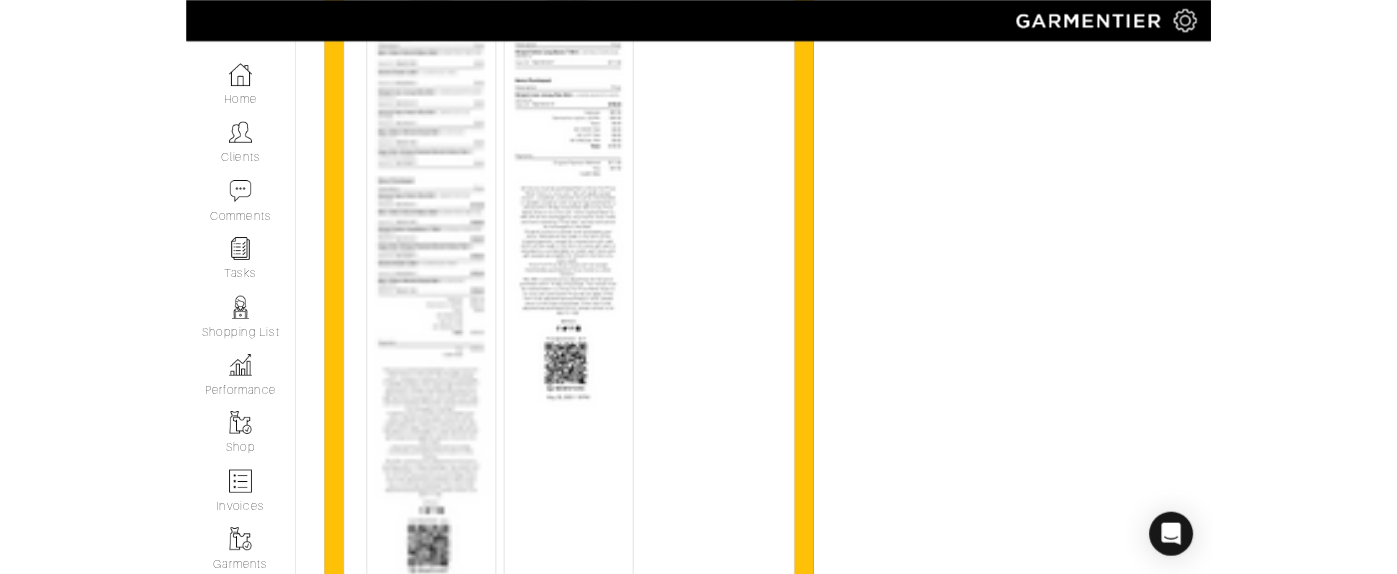 scroll, scrollTop: 0, scrollLeft: 0, axis: both 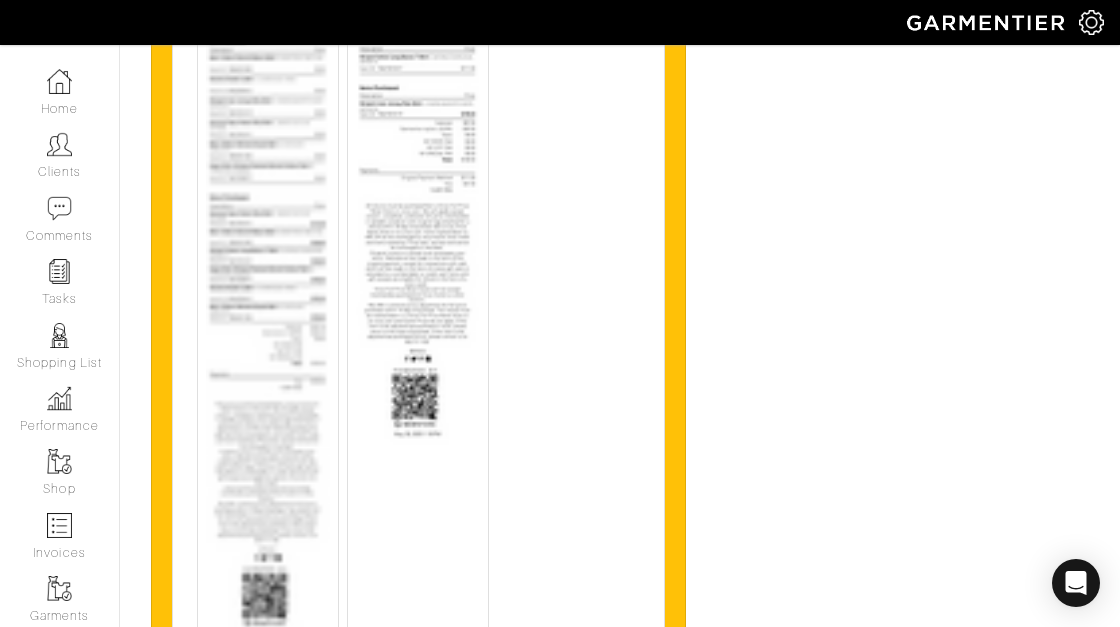 click at bounding box center [268, 275] 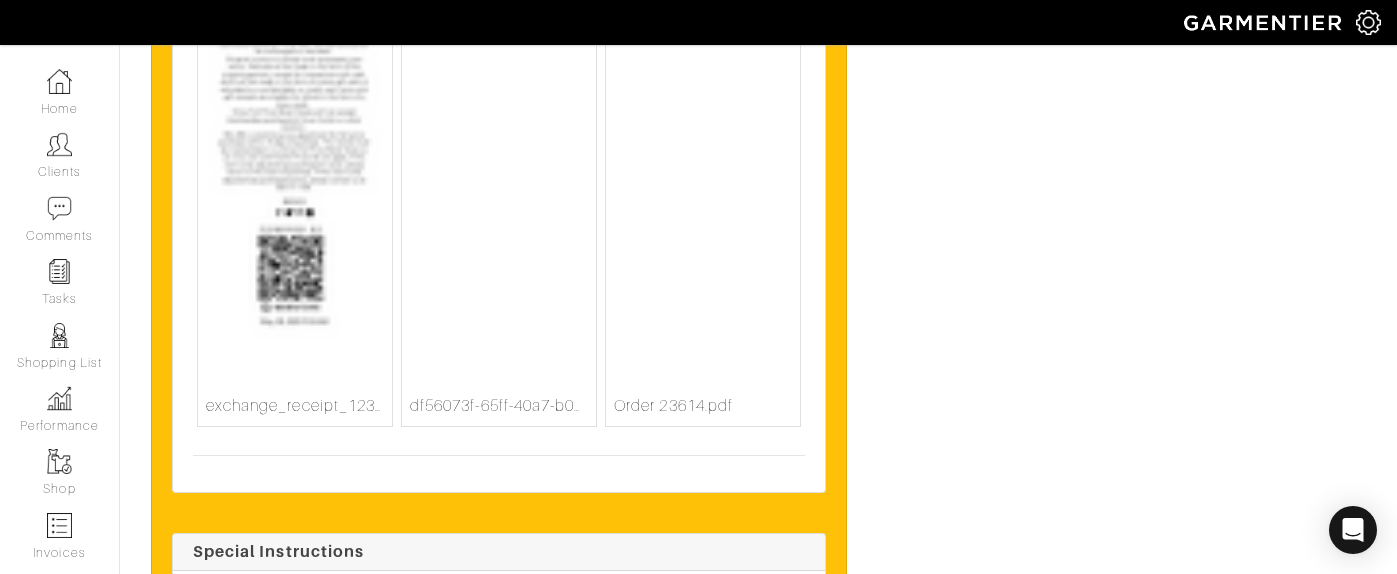scroll, scrollTop: 6590, scrollLeft: 0, axis: vertical 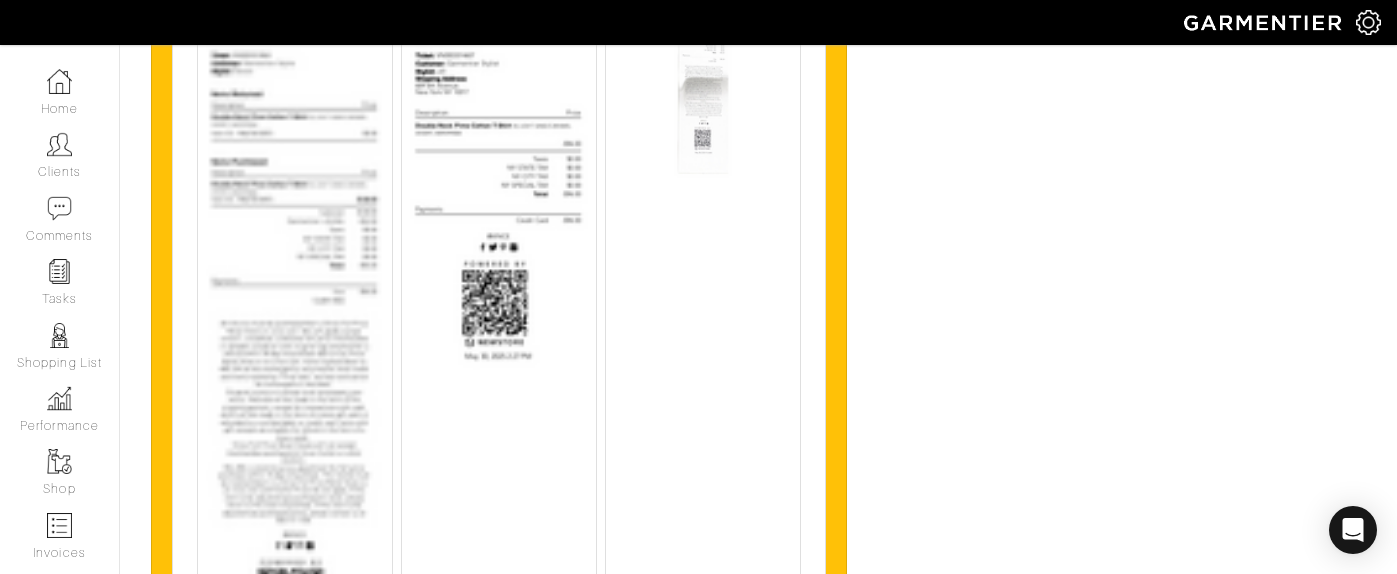 click at bounding box center [295, 336] 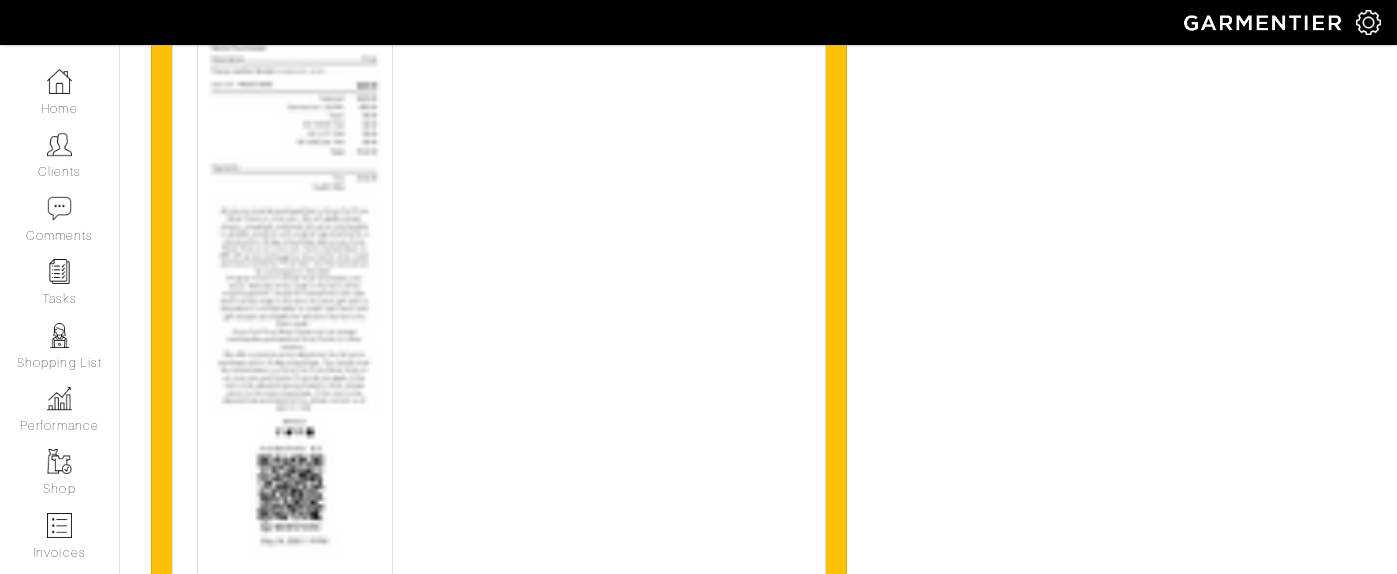 scroll, scrollTop: 4449, scrollLeft: 0, axis: vertical 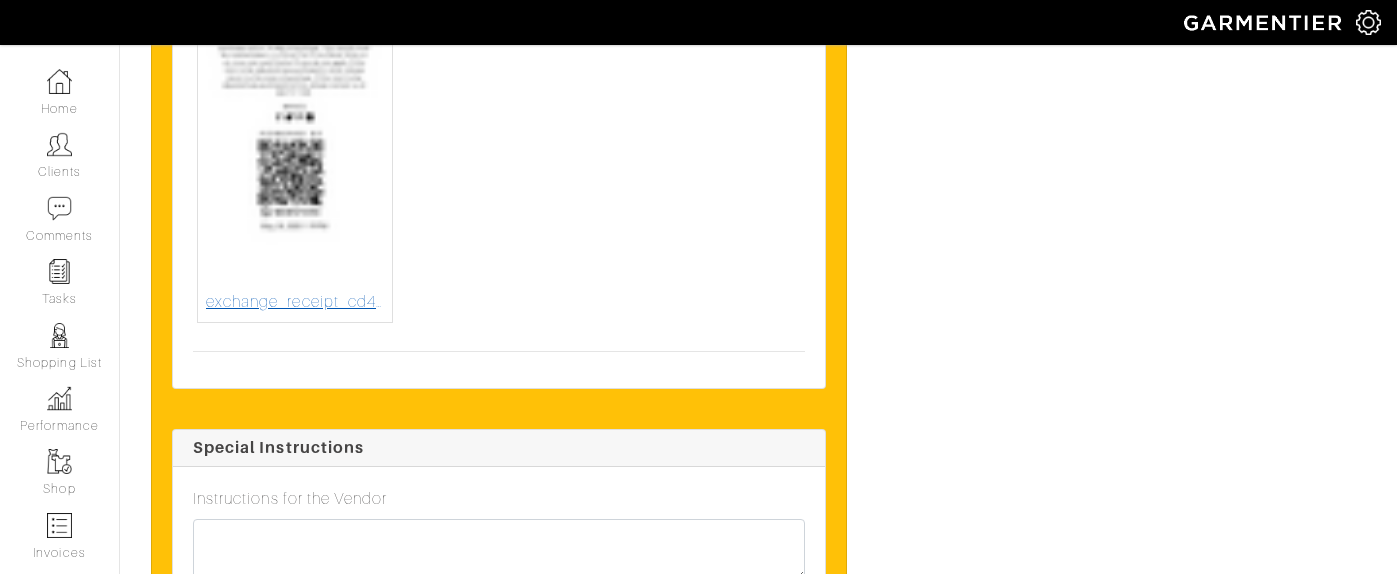 click at bounding box center (295, -121) 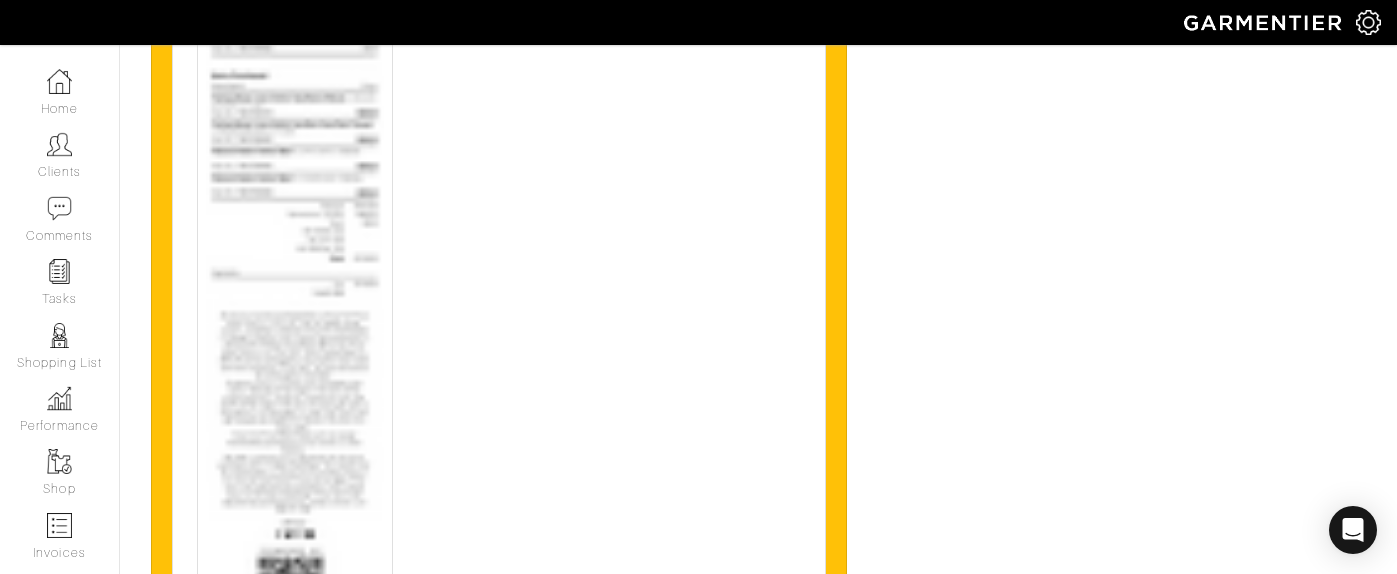 scroll, scrollTop: 5114, scrollLeft: 0, axis: vertical 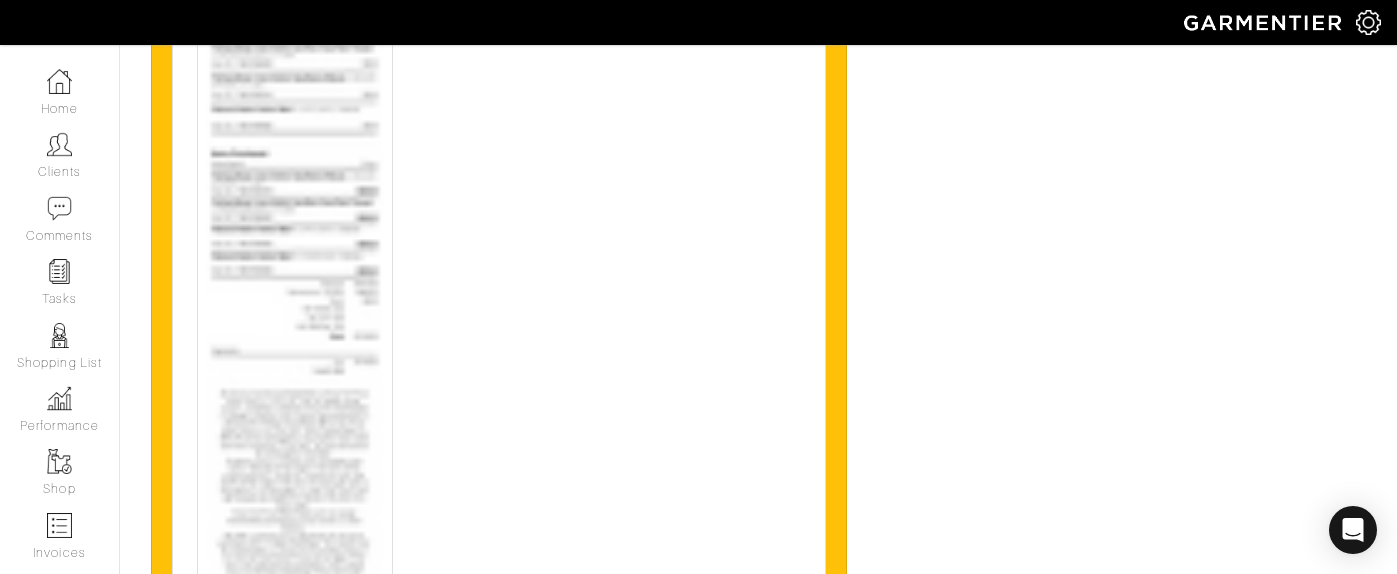 click at bounding box center [295, 395] 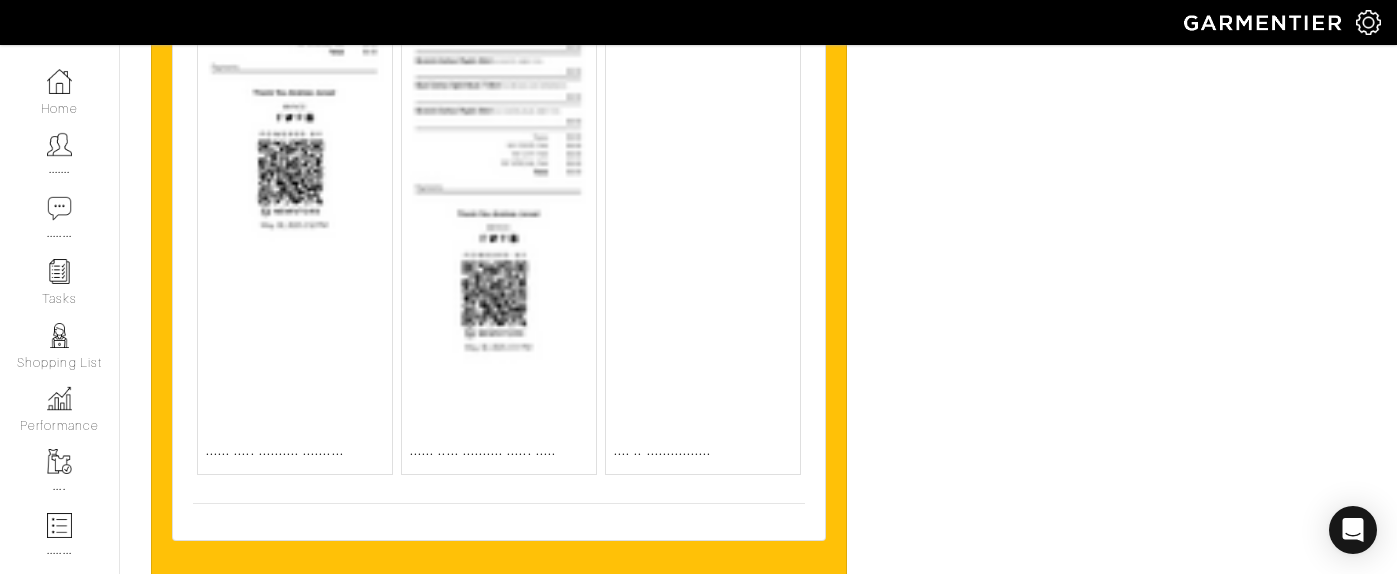 scroll, scrollTop: 8612, scrollLeft: 0, axis: vertical 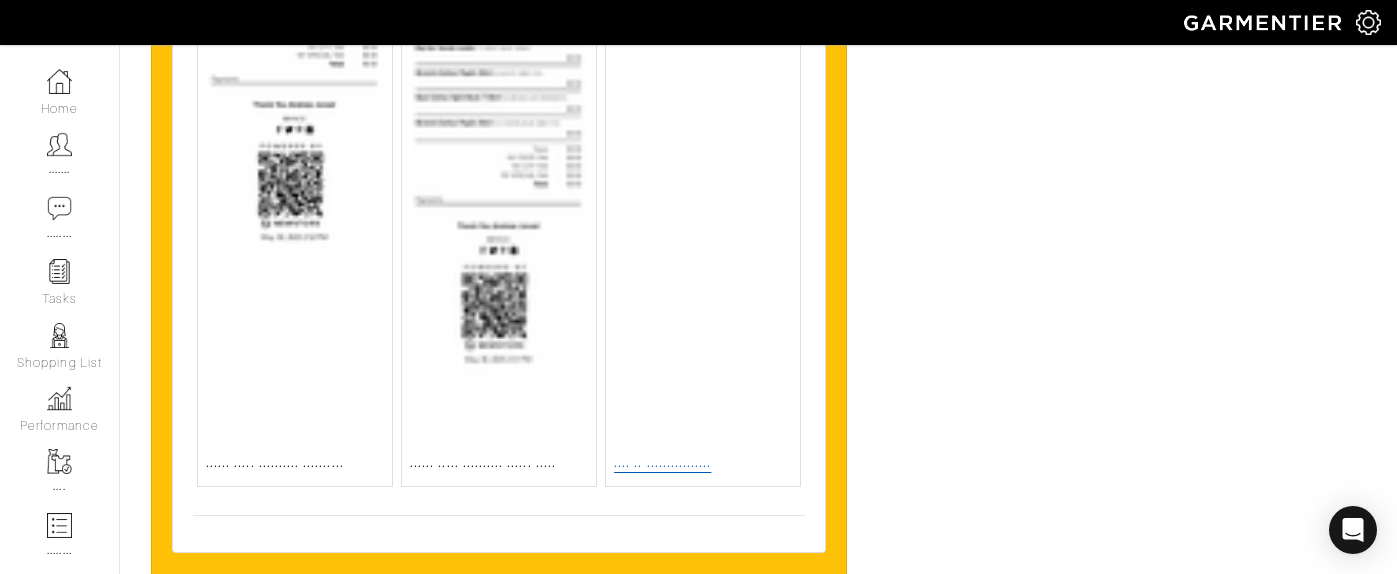 click at bounding box center (703, 268) 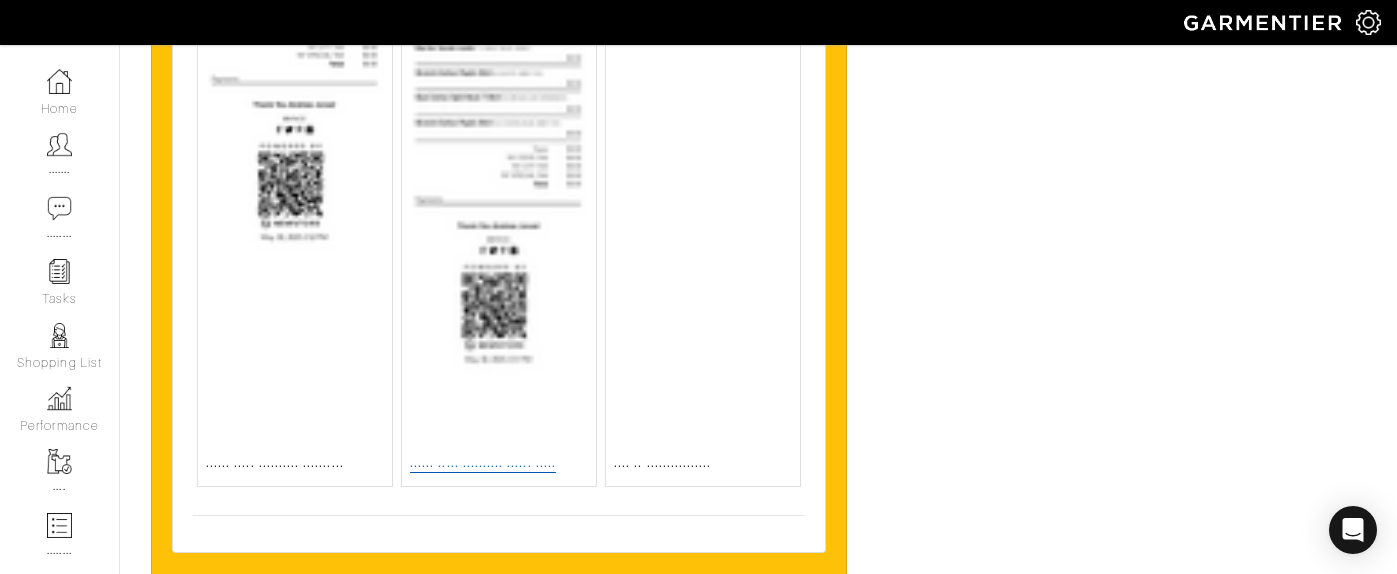 click at bounding box center (499, 516) 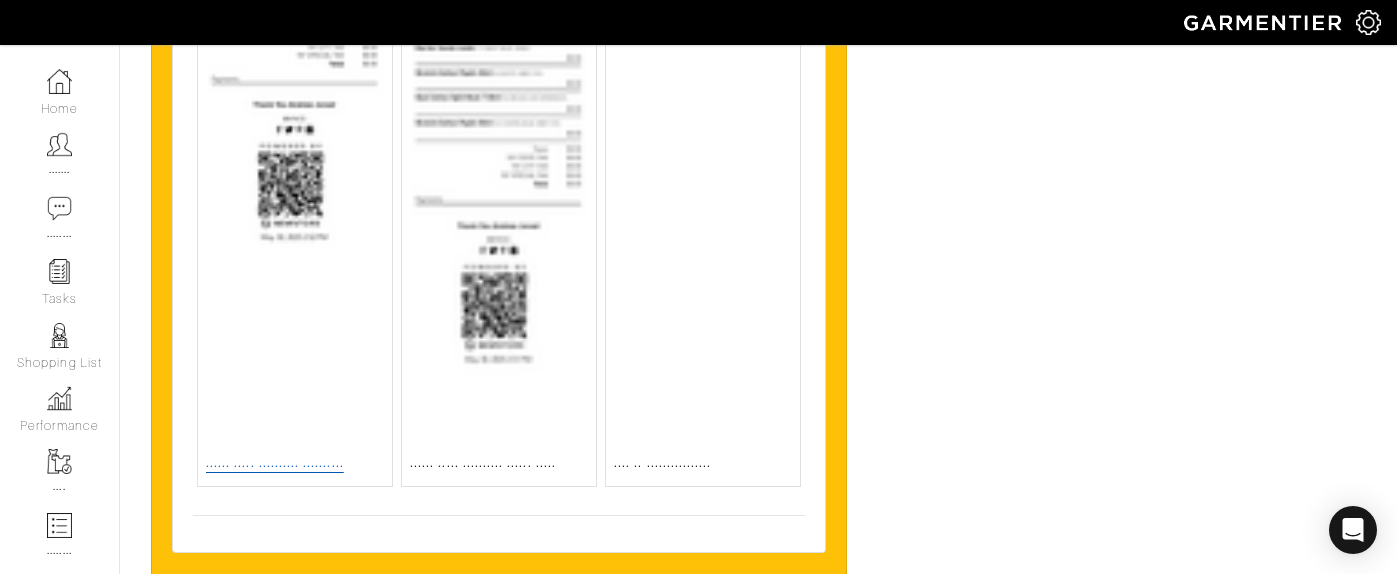 click at bounding box center (295, 460) 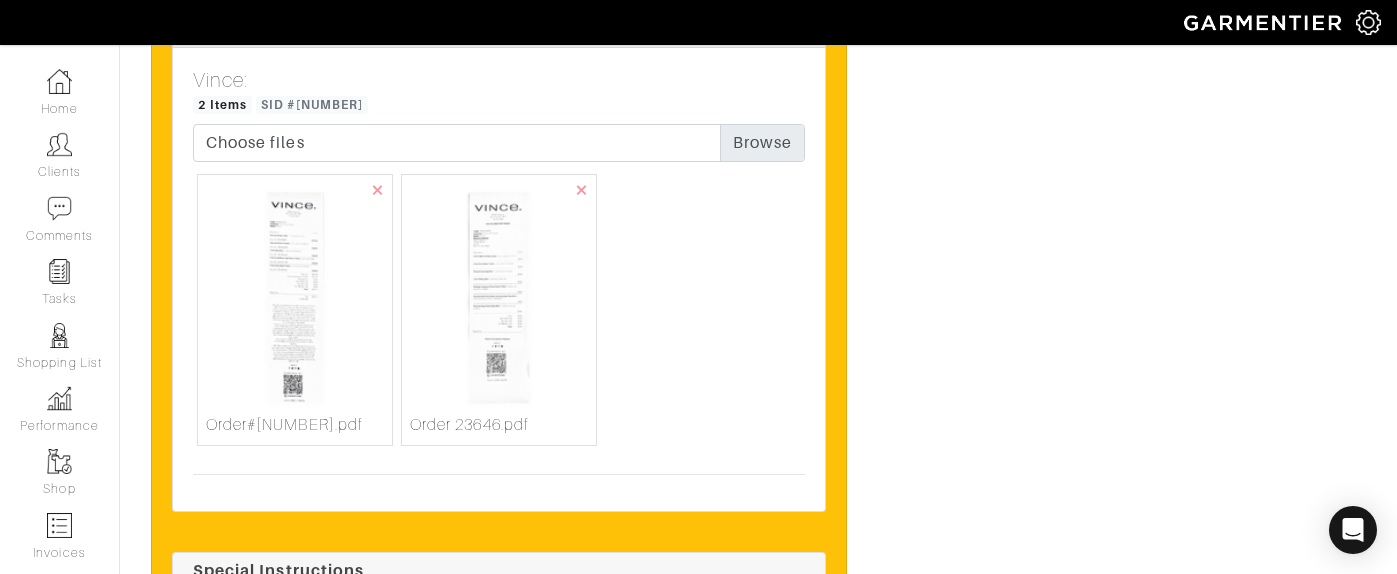 scroll, scrollTop: 7844, scrollLeft: 0, axis: vertical 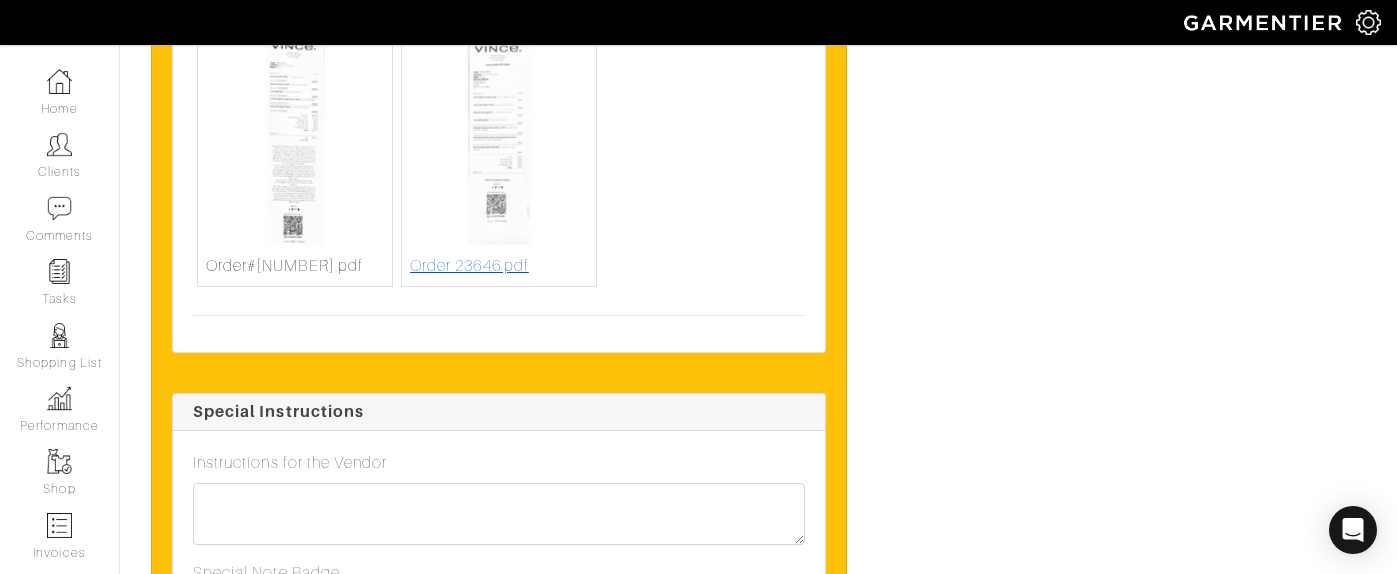 click at bounding box center (499, 90) 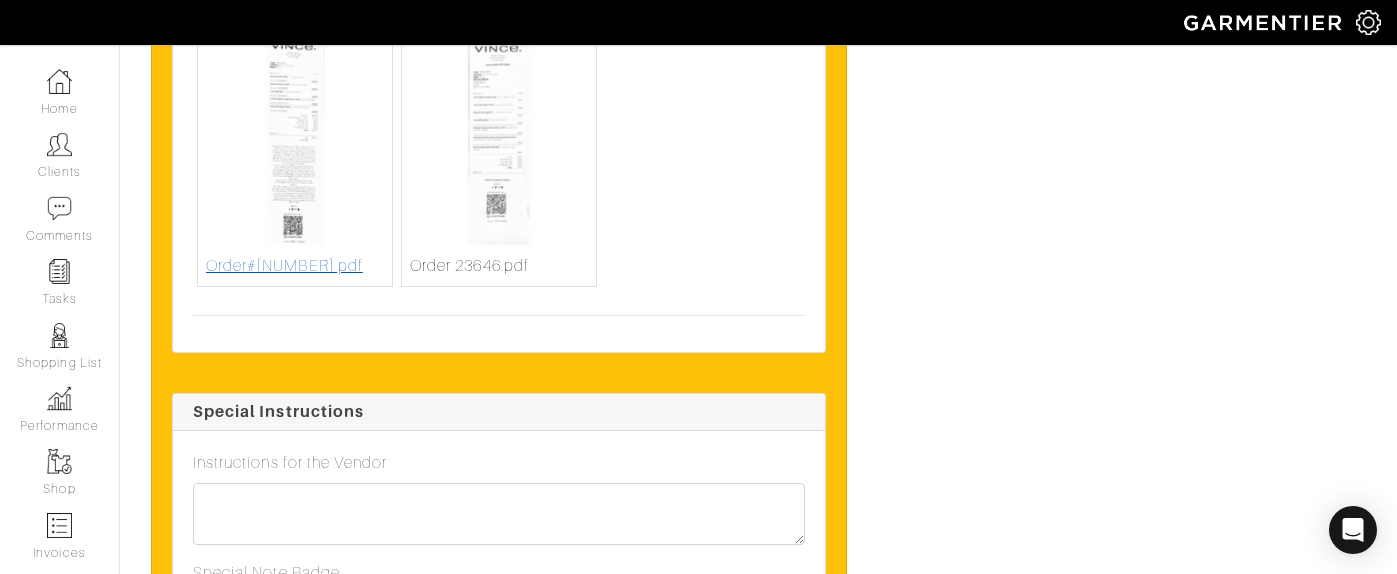 click at bounding box center (295, 90) 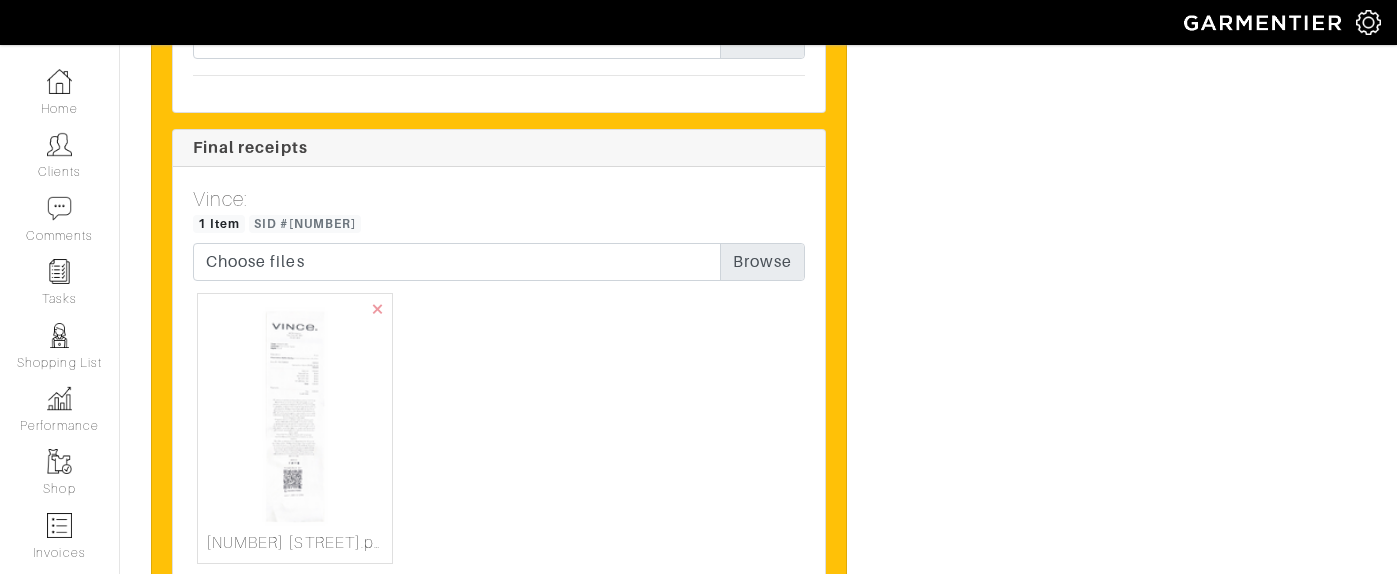 scroll, scrollTop: 3313, scrollLeft: 0, axis: vertical 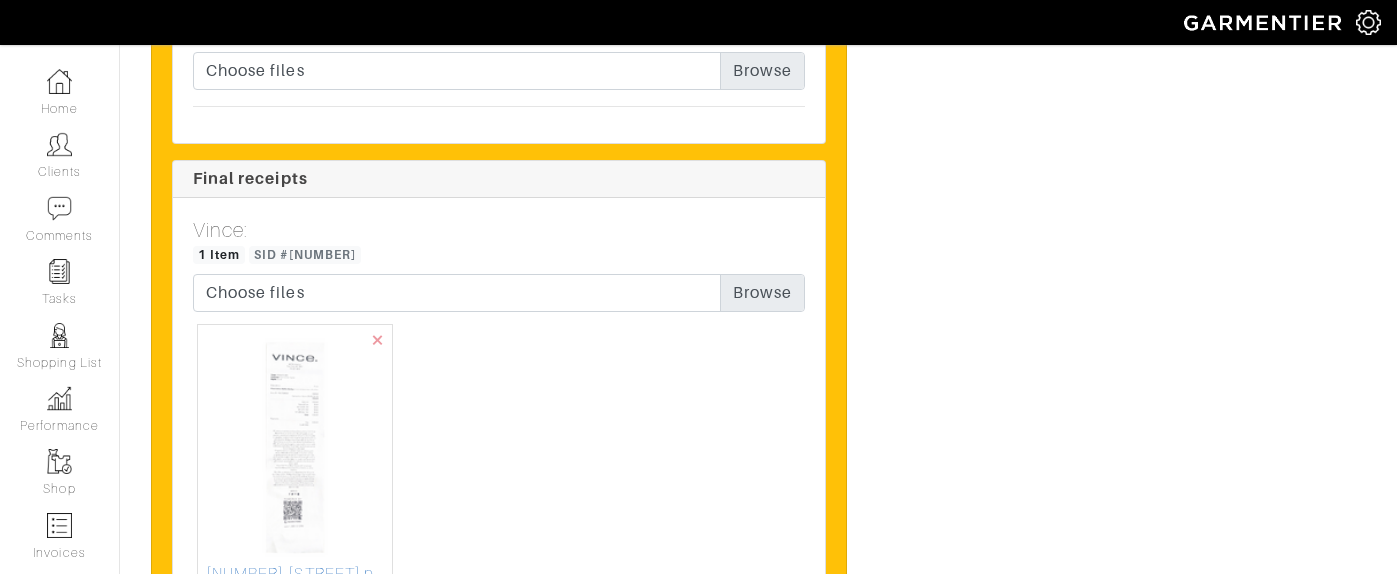 click at bounding box center [295, 471] 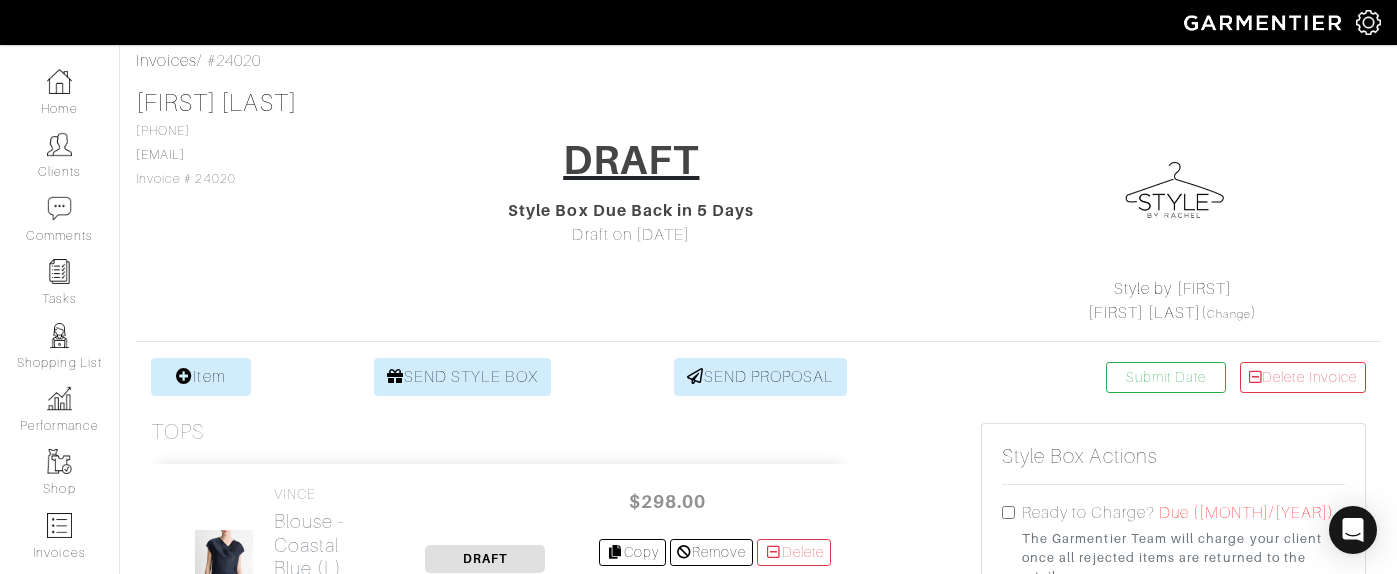 scroll, scrollTop: 0, scrollLeft: 0, axis: both 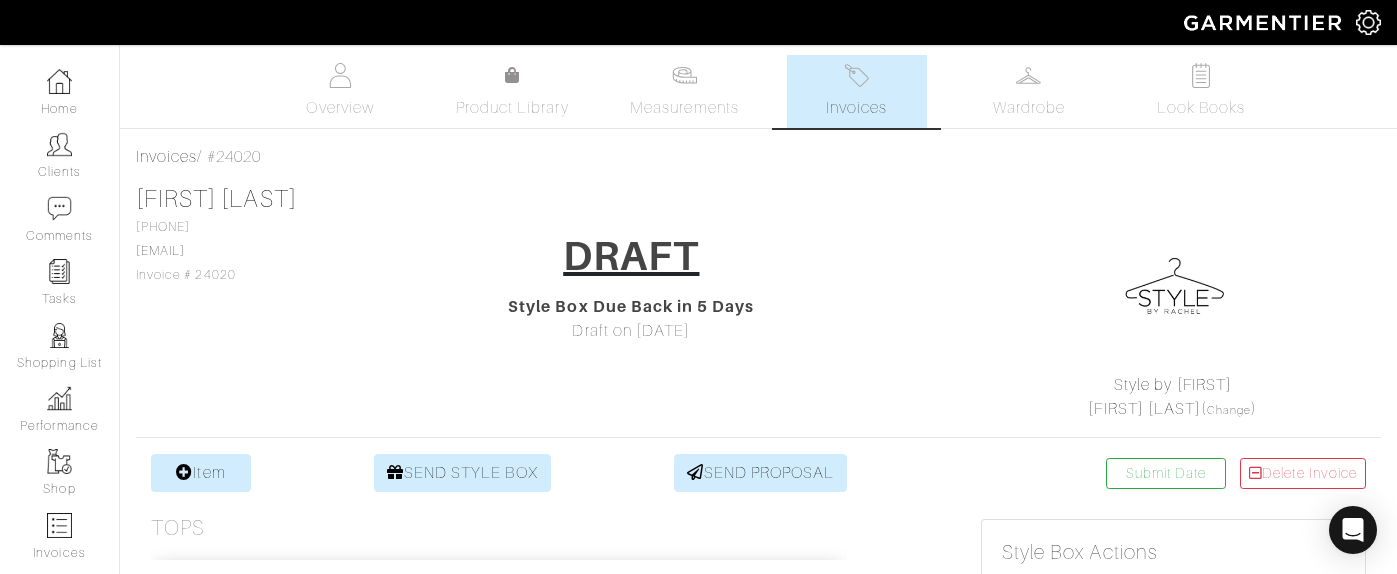 click on "Style by [STYLIST_NAME]
[FIRST] [LAST]
( Change )" at bounding box center (1173, 307) 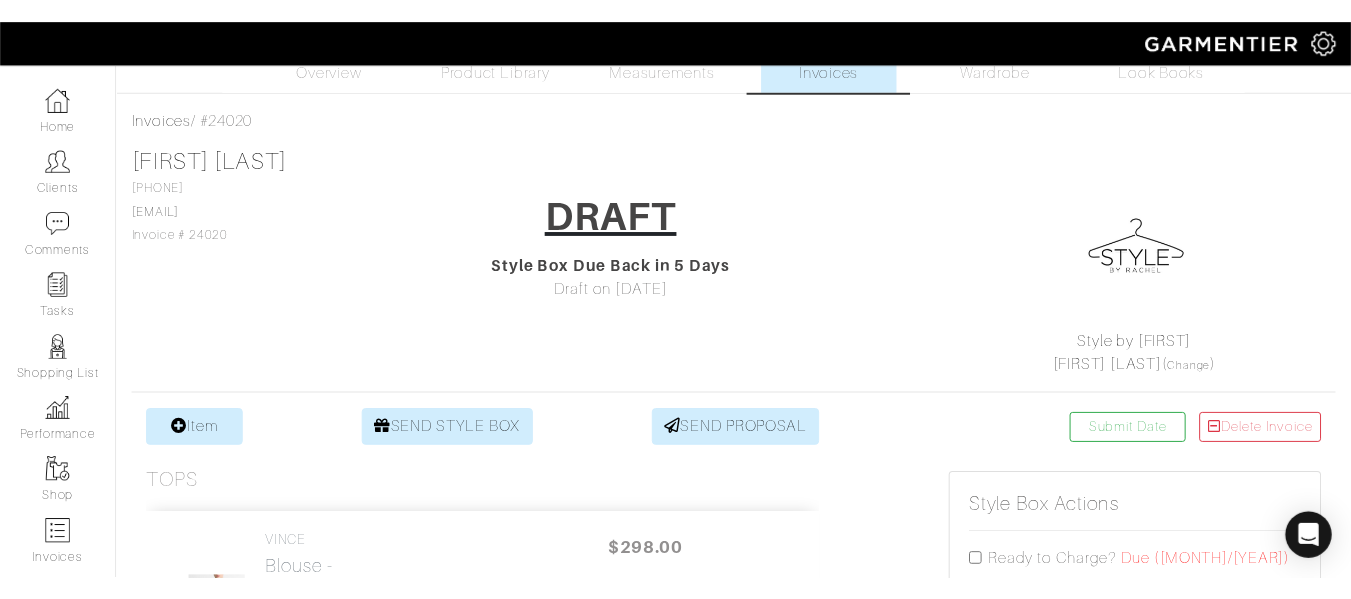 scroll, scrollTop: 66, scrollLeft: 0, axis: vertical 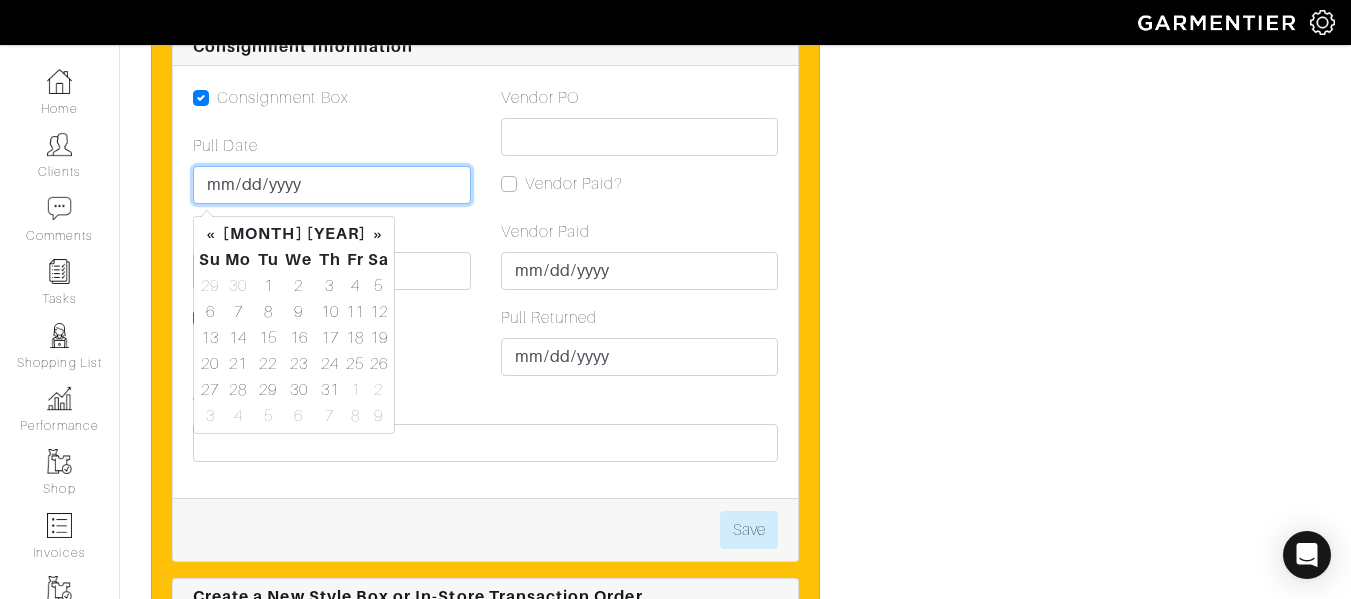 click on "Pull Date" at bounding box center [332, 18] 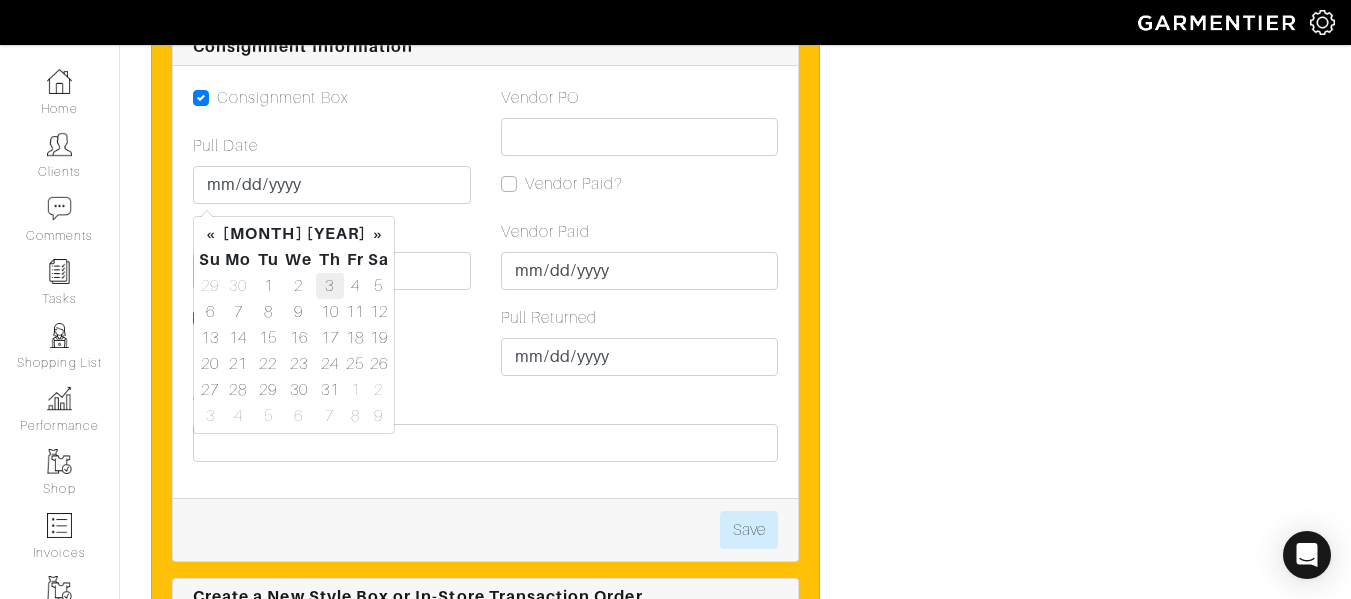 click on "3" at bounding box center [330, 286] 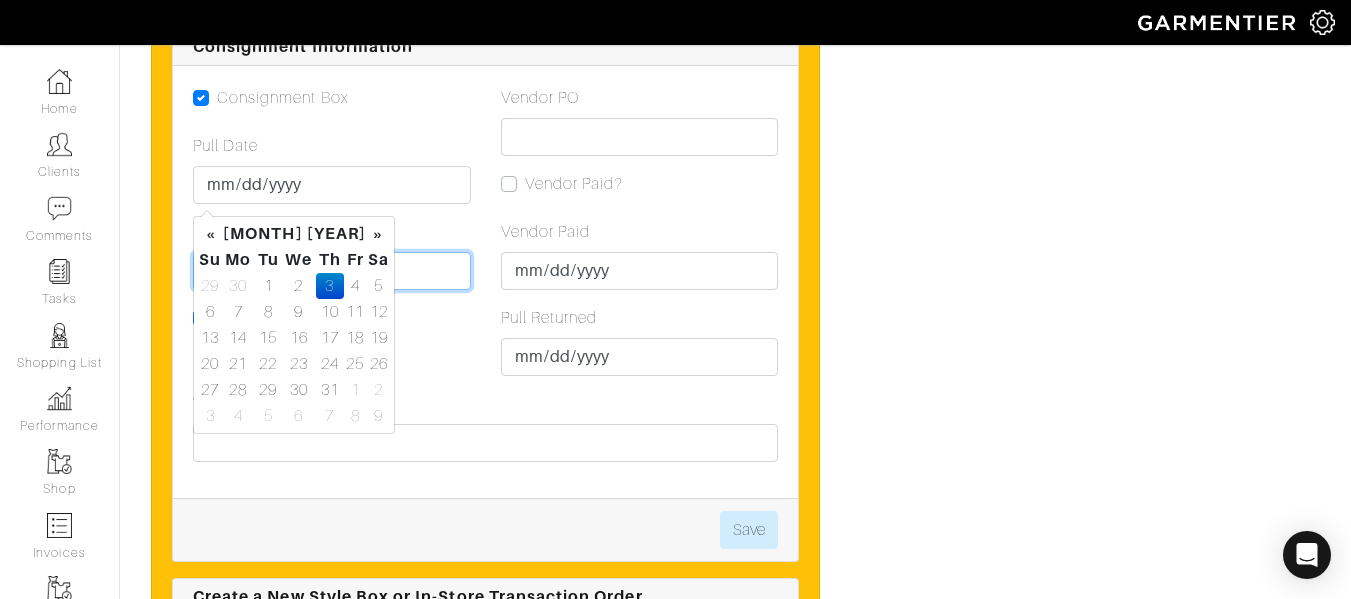 click on "Due Date" at bounding box center [332, 104] 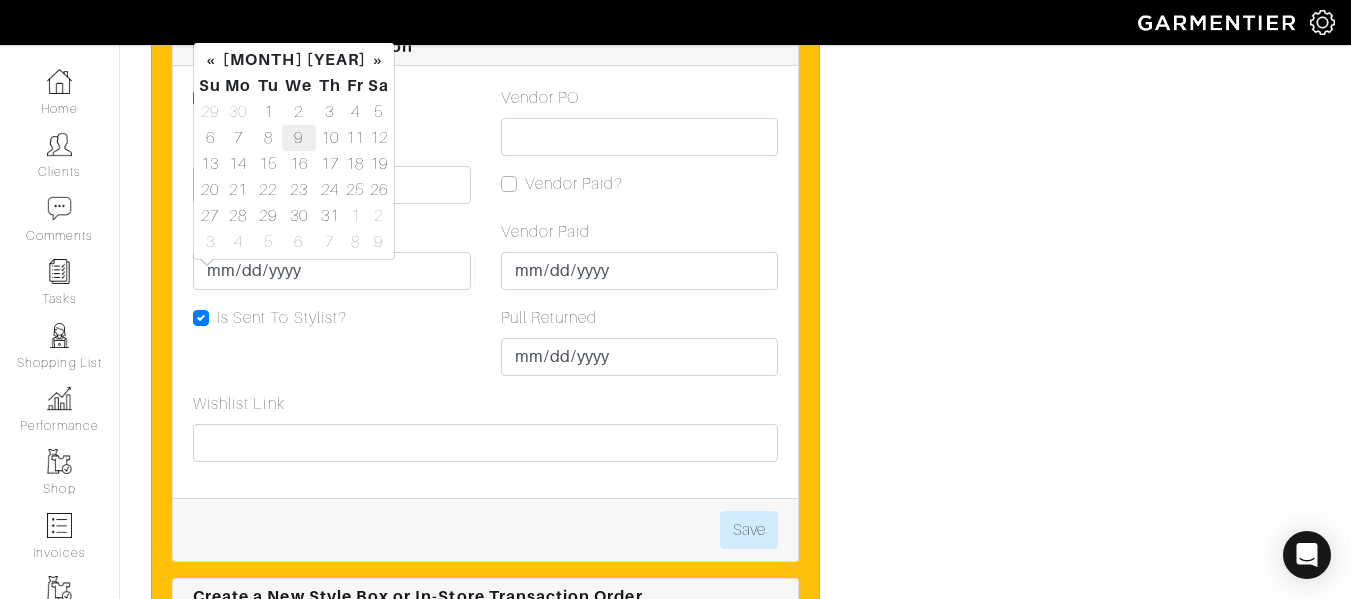 click on "9" at bounding box center (299, 112) 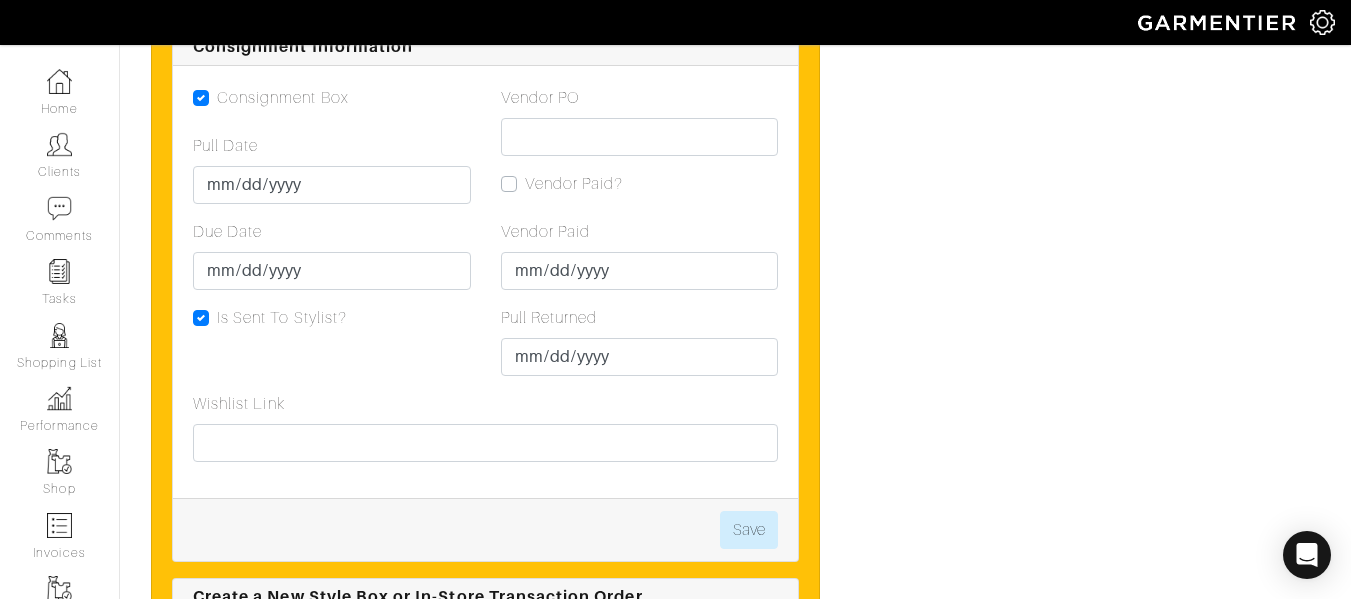 click on "Consignment Box
Pull Date
2025-07-03
Due Date
2025-07-09
Is Sent To Stylist?" at bounding box center [332, 72] 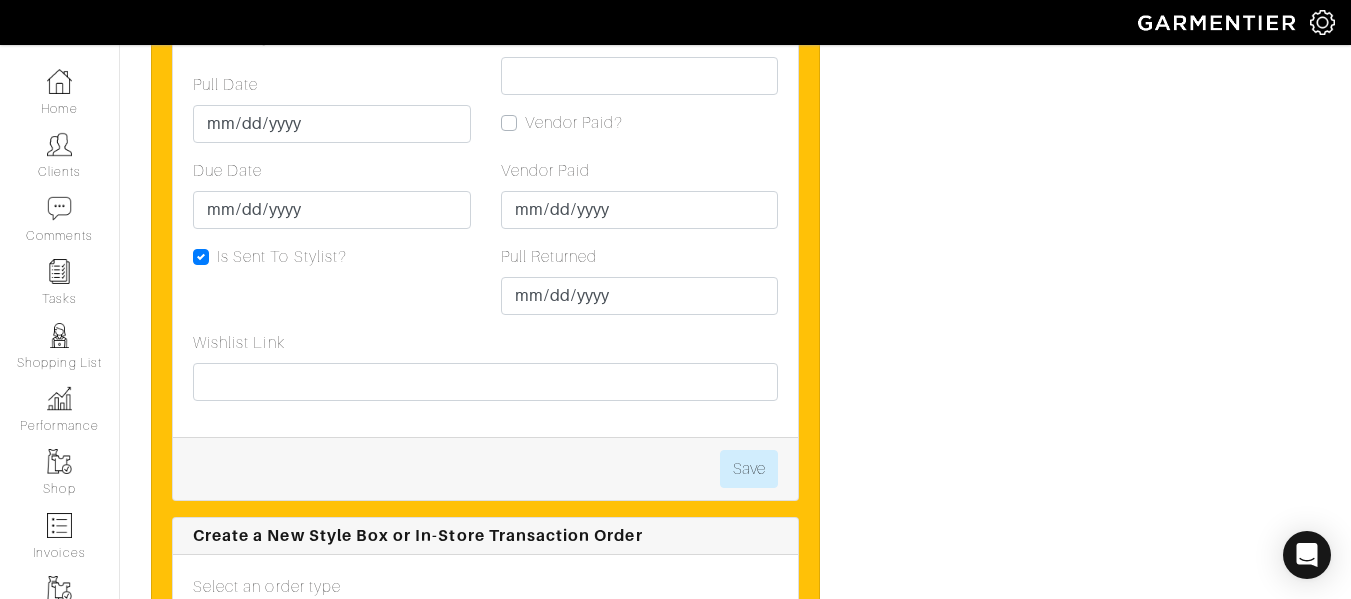 scroll, scrollTop: 5392, scrollLeft: 0, axis: vertical 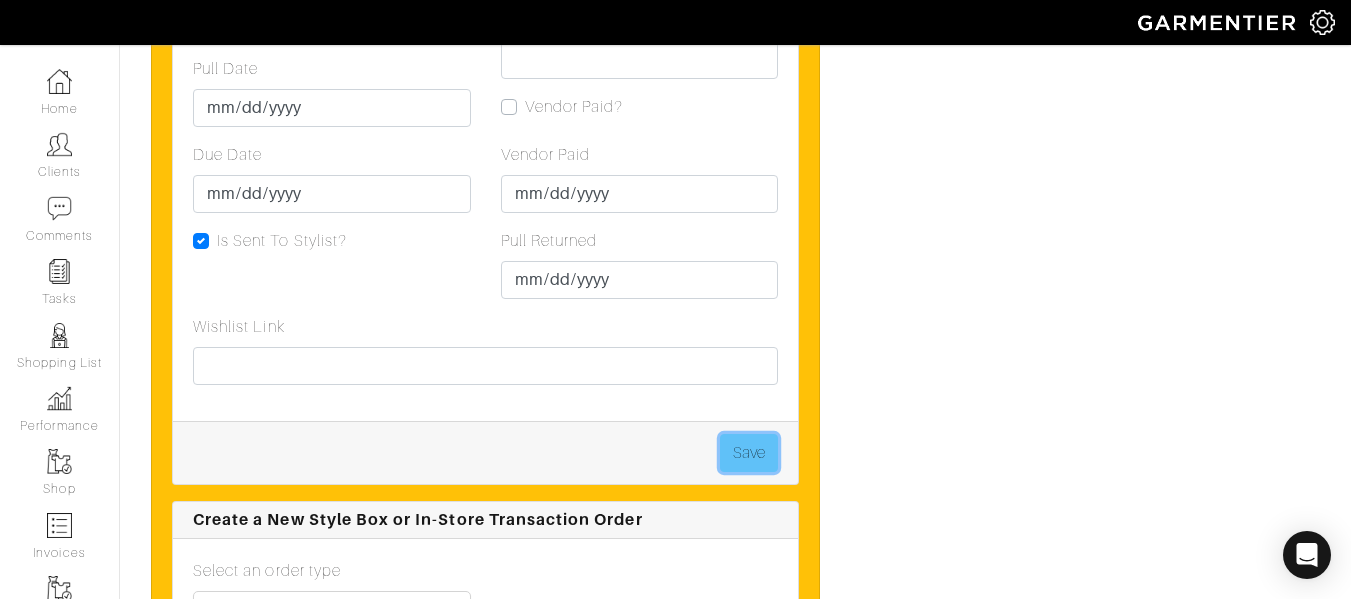 click on "Save" at bounding box center (749, 286) 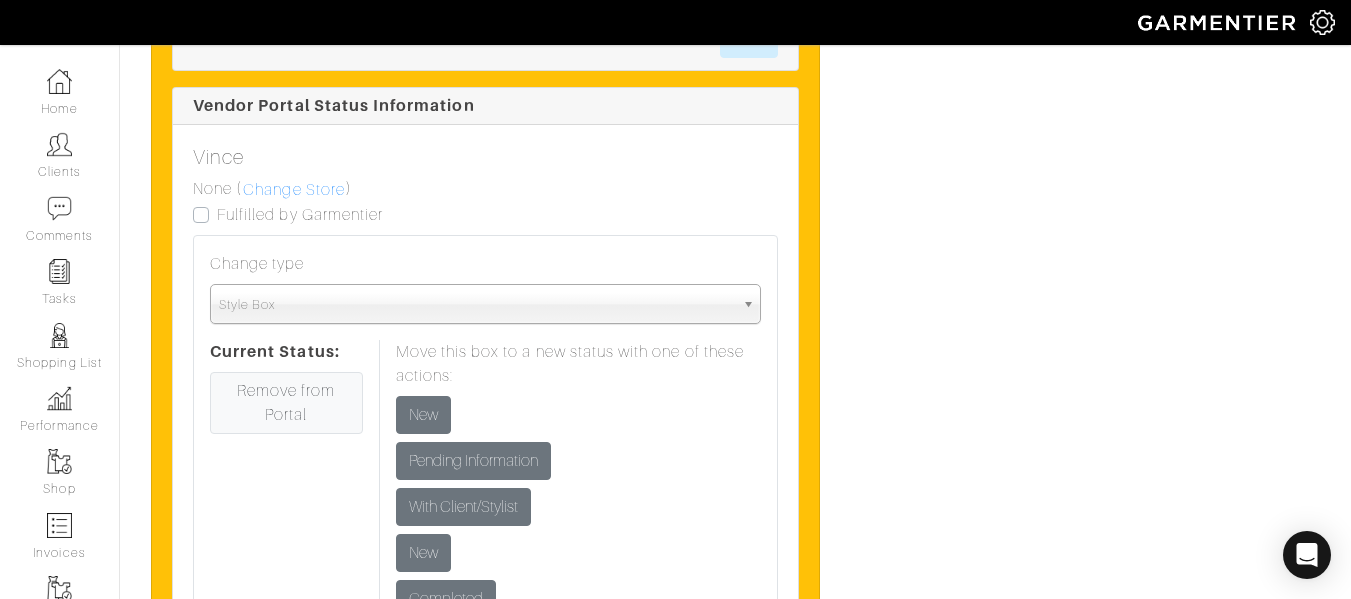 scroll, scrollTop: 6133, scrollLeft: 0, axis: vertical 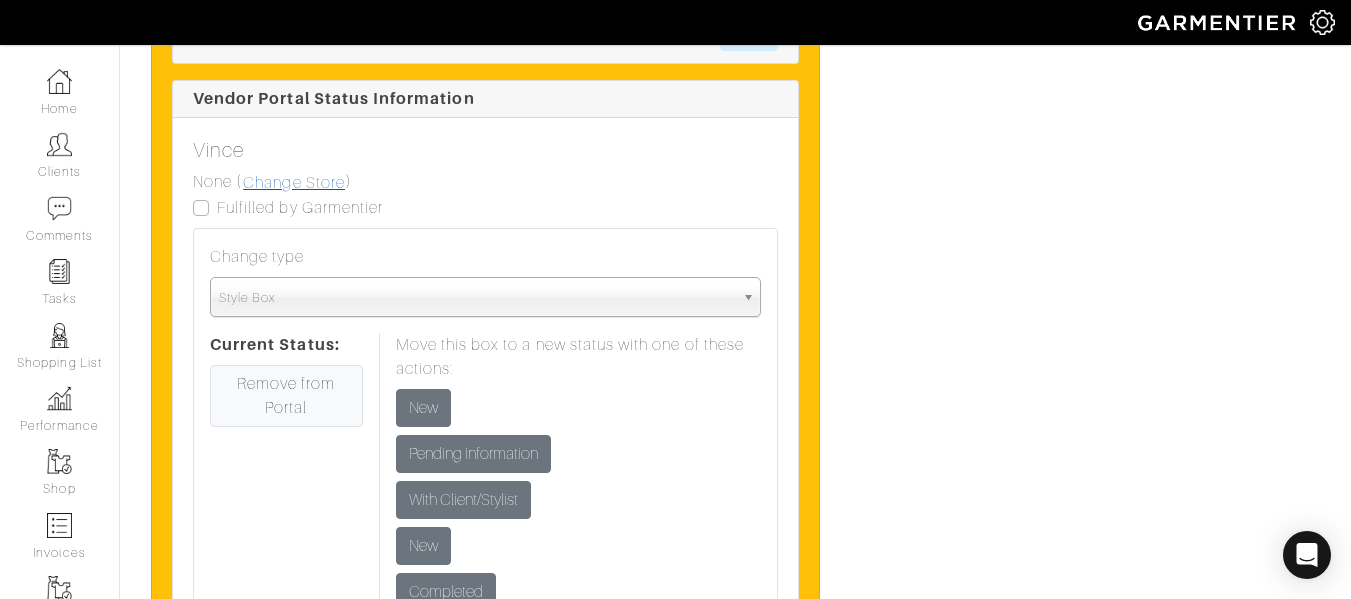 click on "Change Store" at bounding box center [294, 197] 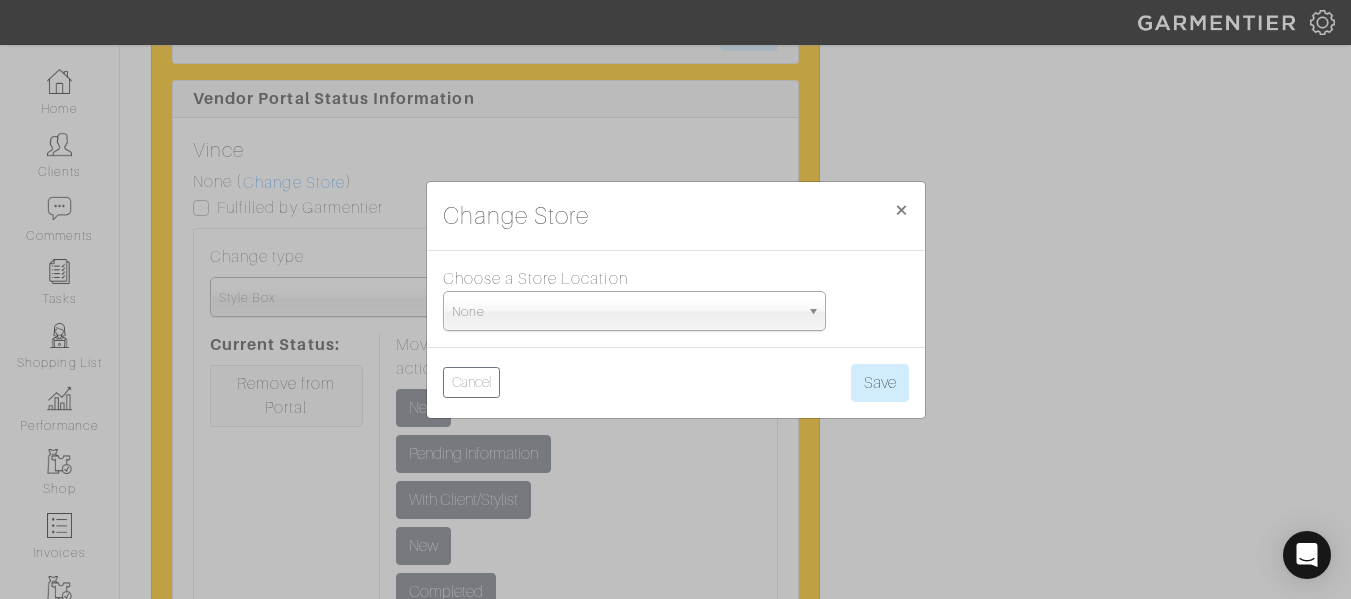 click on "None" at bounding box center [625, 312] 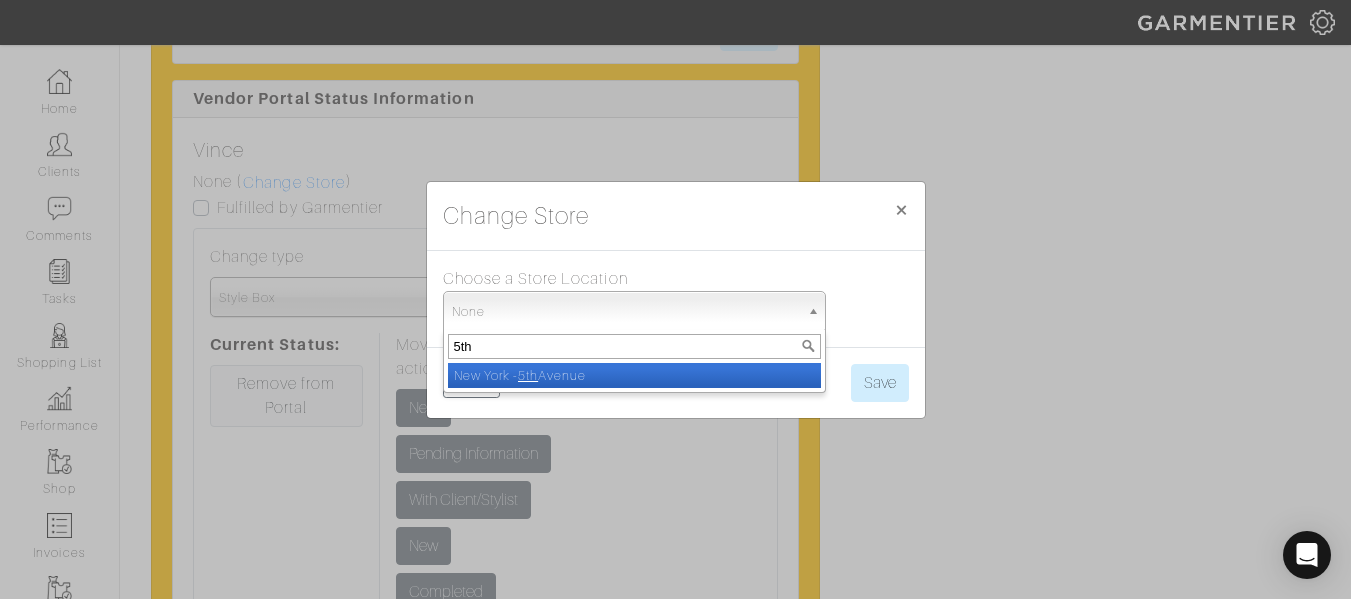 type on "5th" 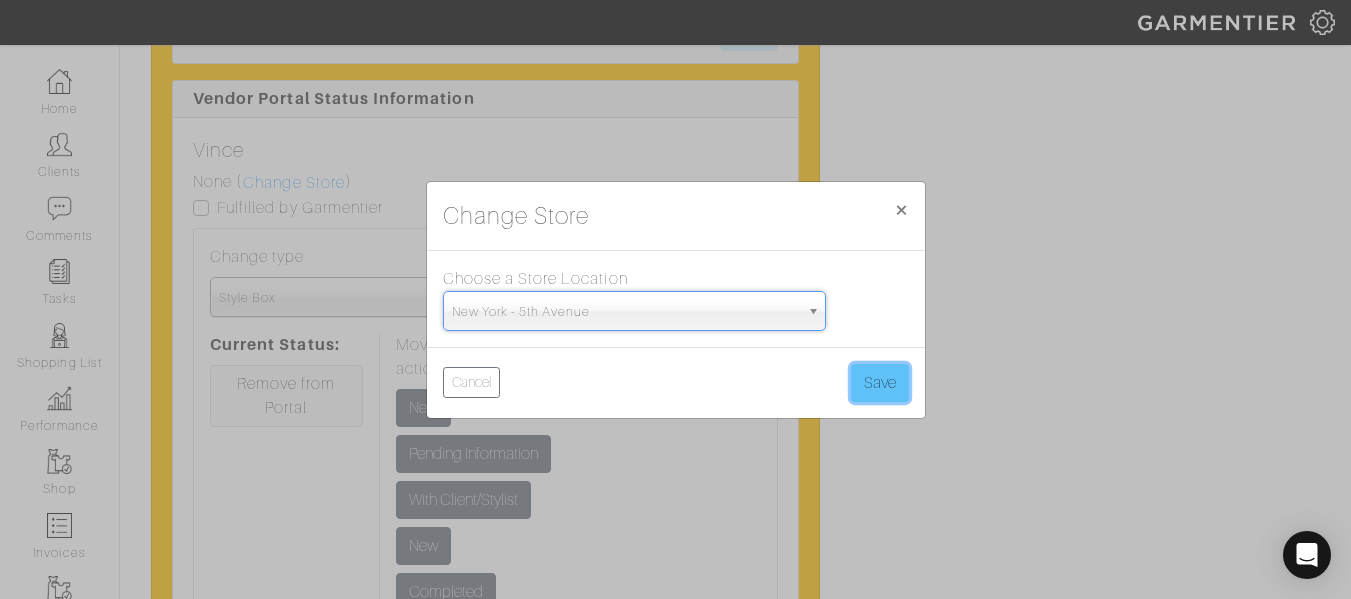 click on "Save" at bounding box center [880, 383] 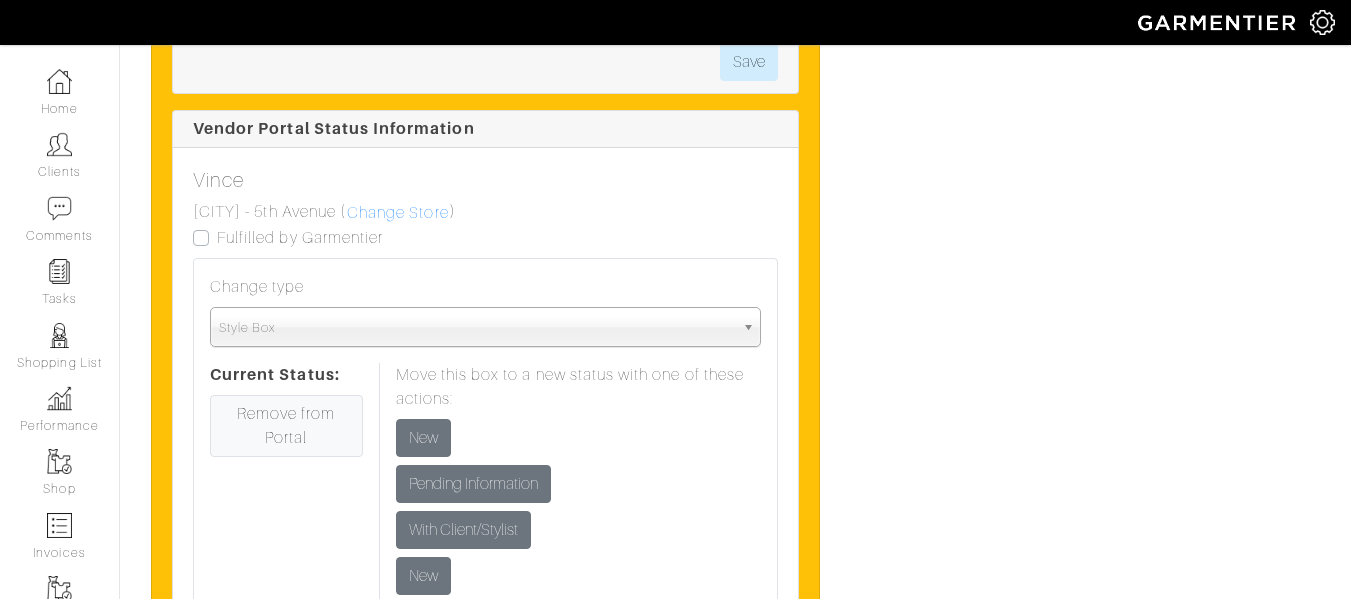 scroll, scrollTop: 6185, scrollLeft: 0, axis: vertical 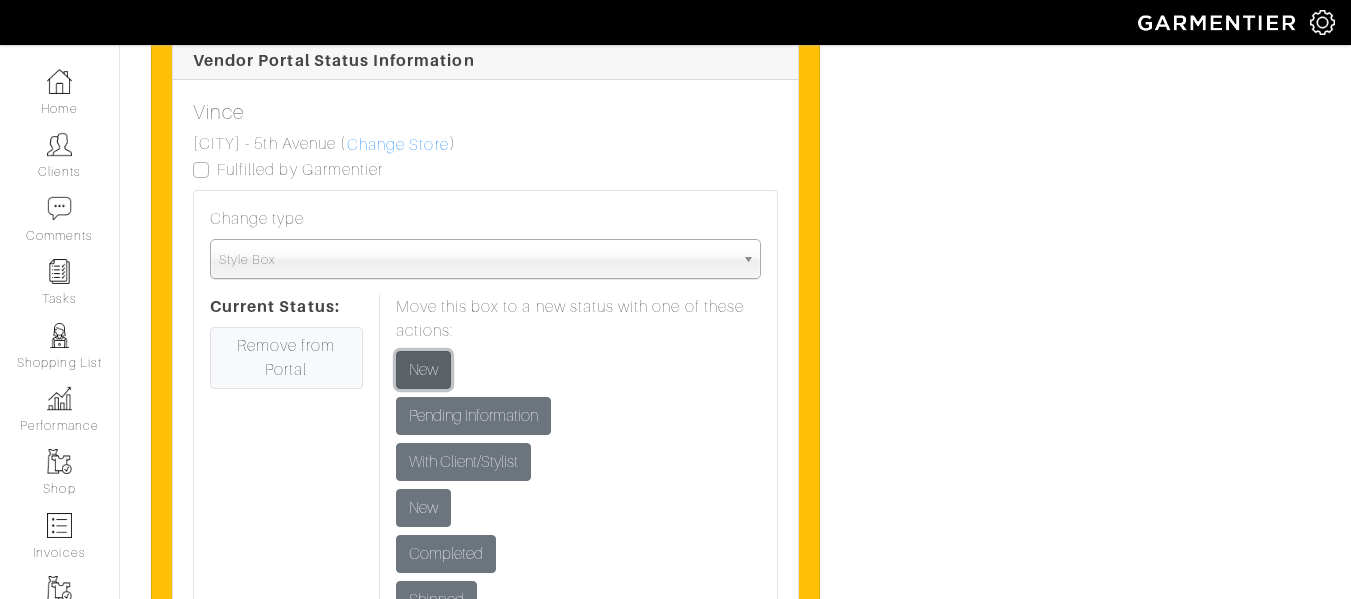 click on "New" at bounding box center (423, 268) 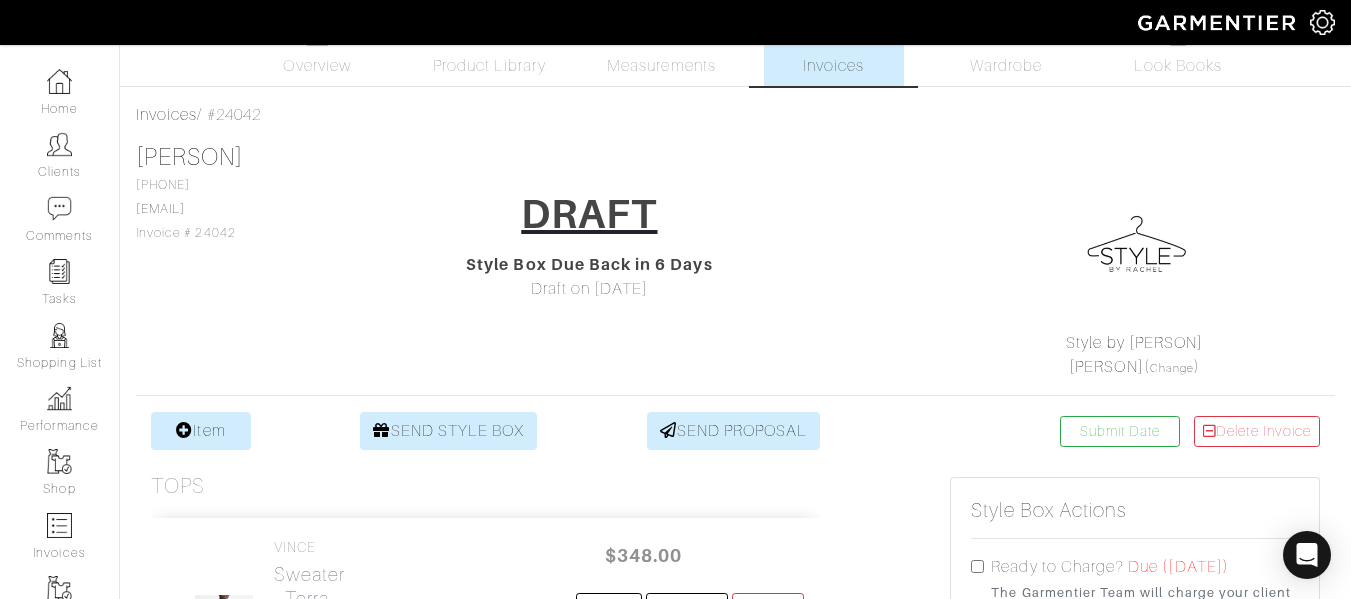 scroll, scrollTop: 0, scrollLeft: 0, axis: both 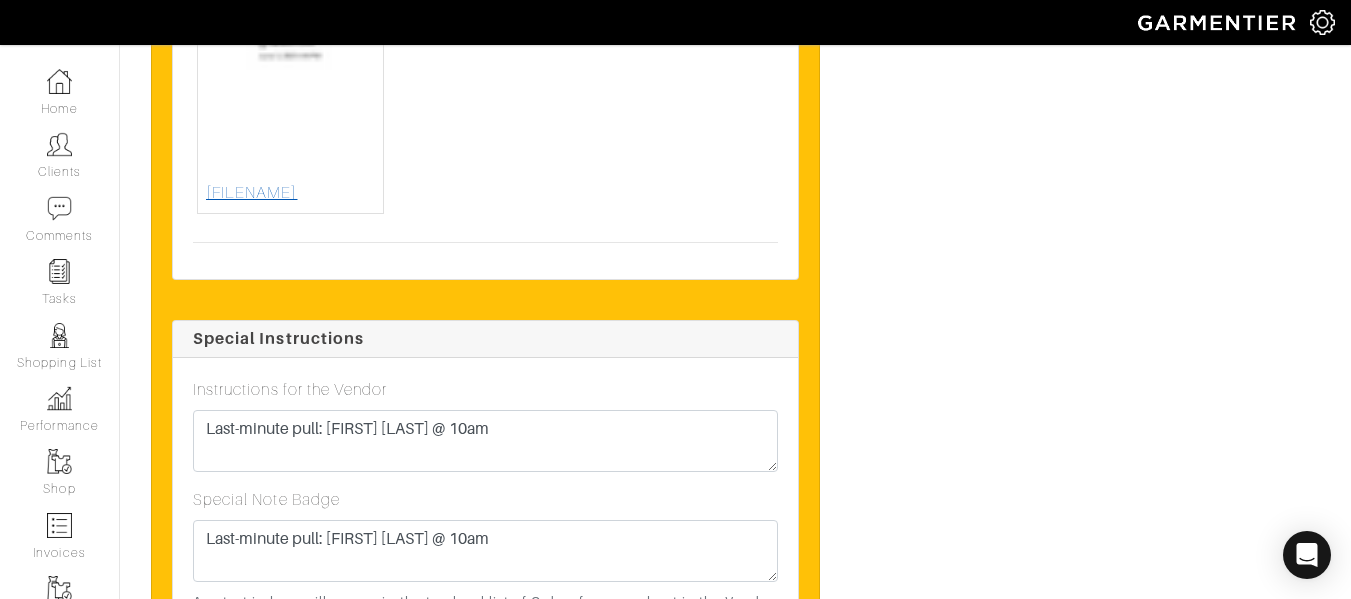 click at bounding box center (290, -194) 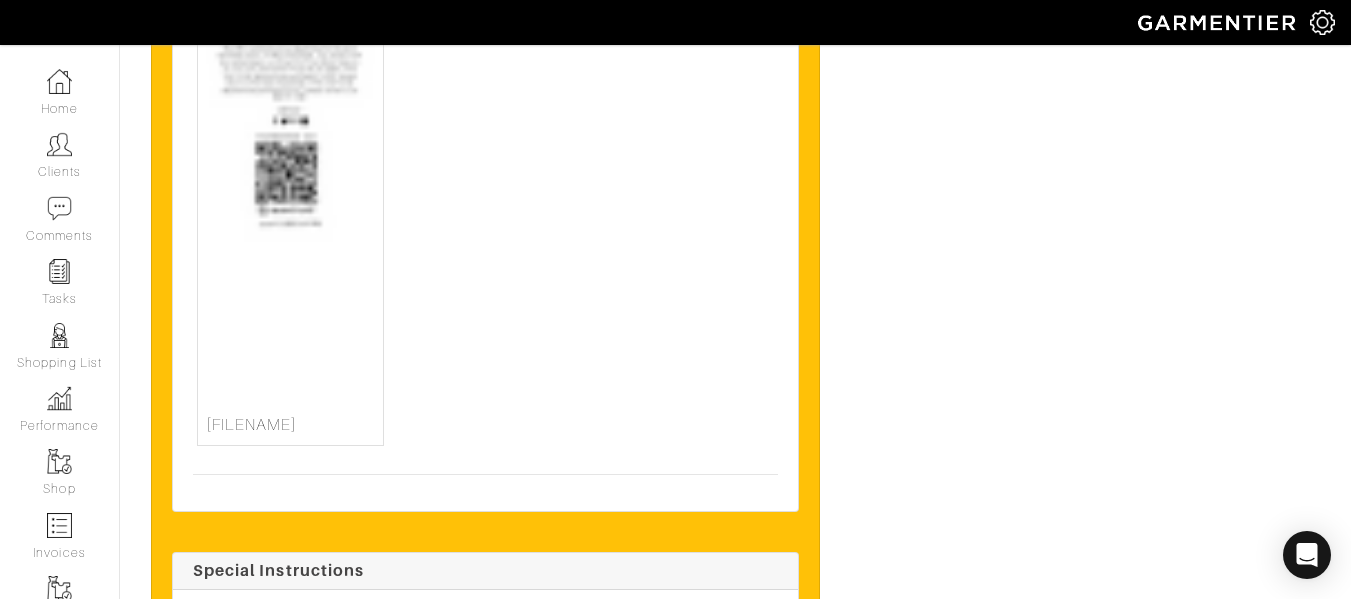 scroll, scrollTop: 8459, scrollLeft: 0, axis: vertical 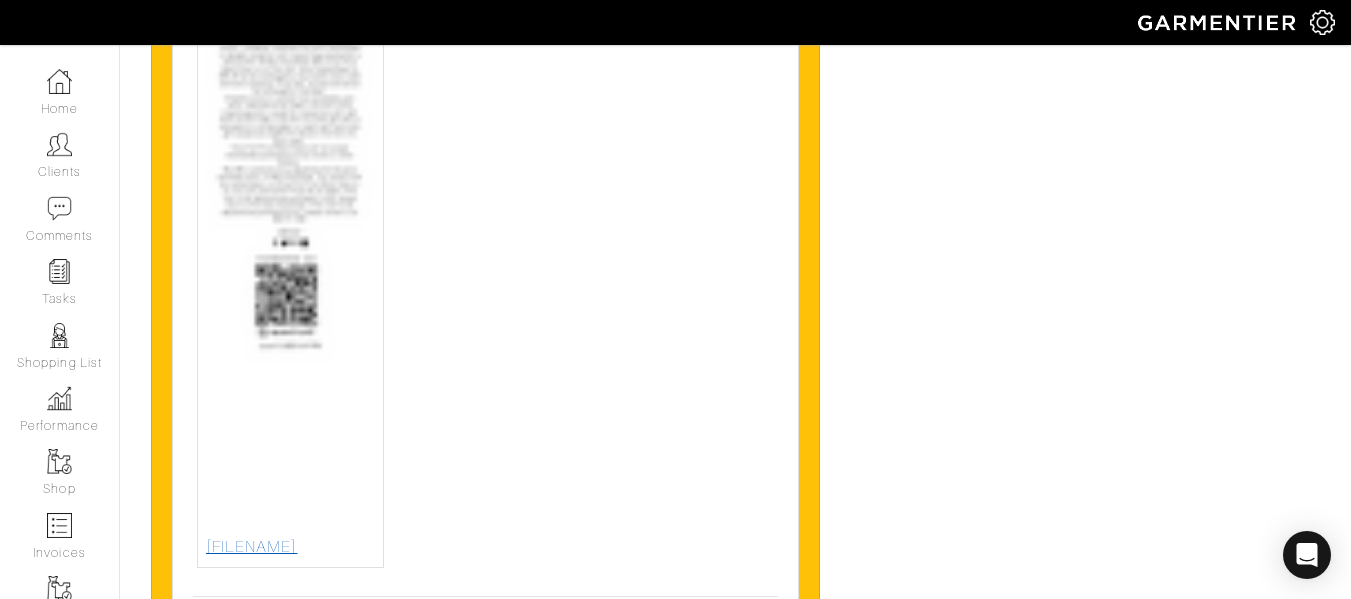 click at bounding box center (290, -233) 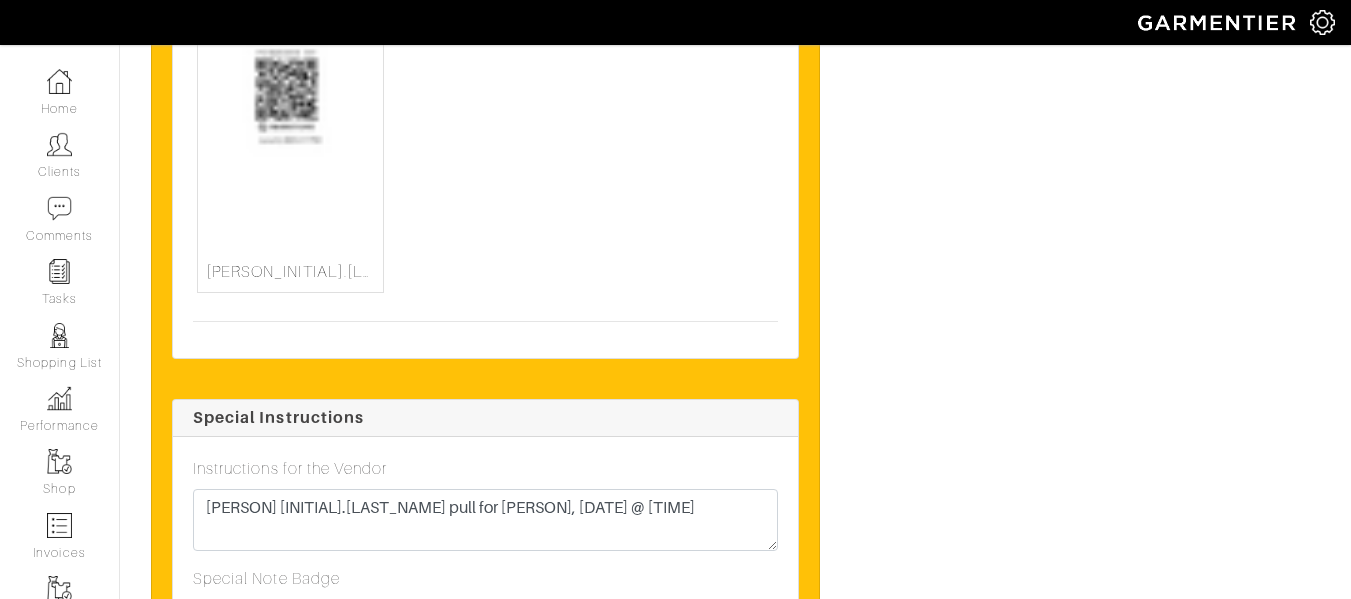 scroll, scrollTop: 6449, scrollLeft: 0, axis: vertical 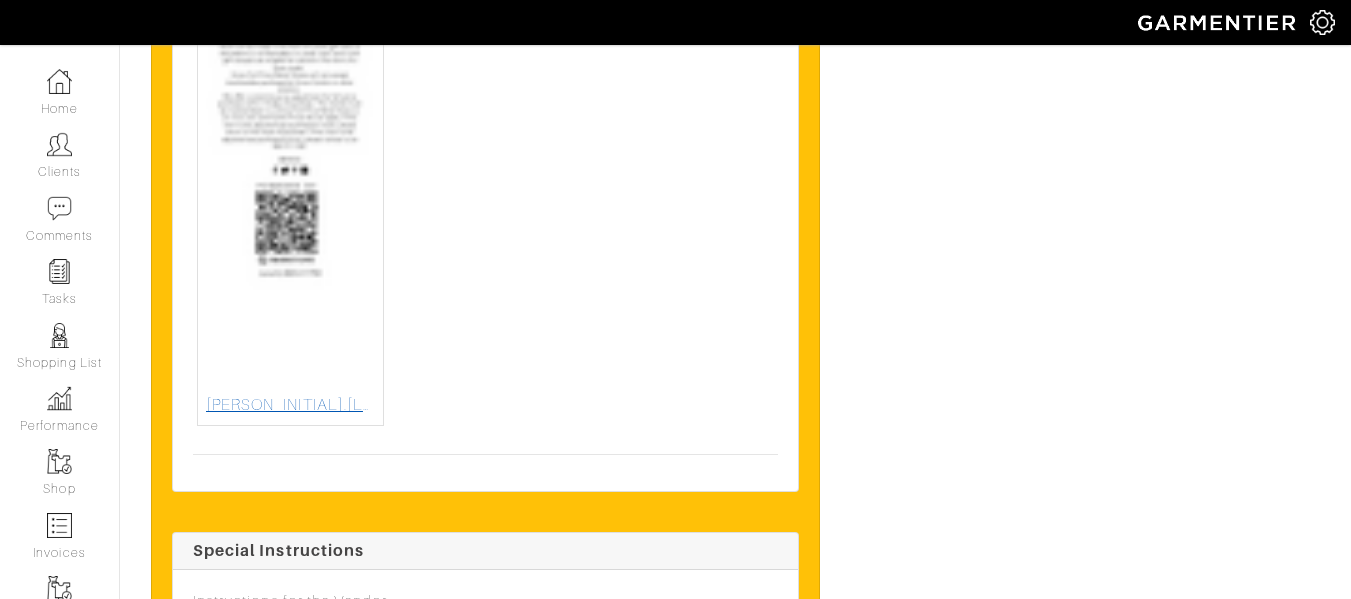 click at bounding box center [290, 18] 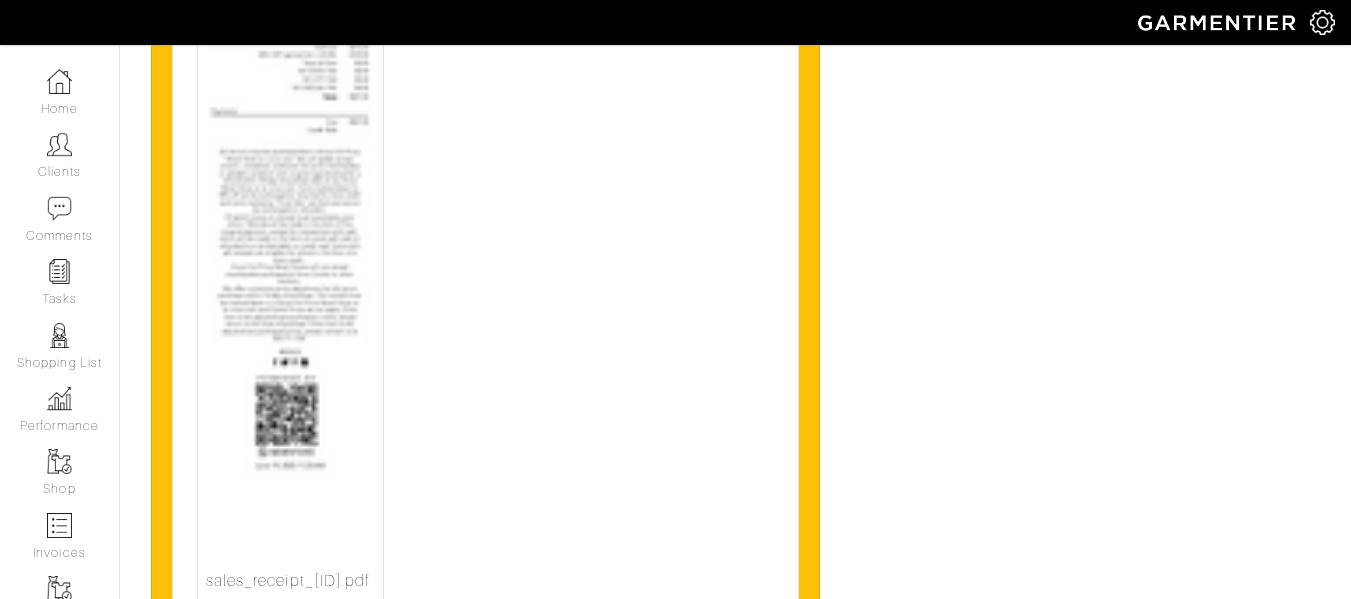 scroll, scrollTop: 4592, scrollLeft: 0, axis: vertical 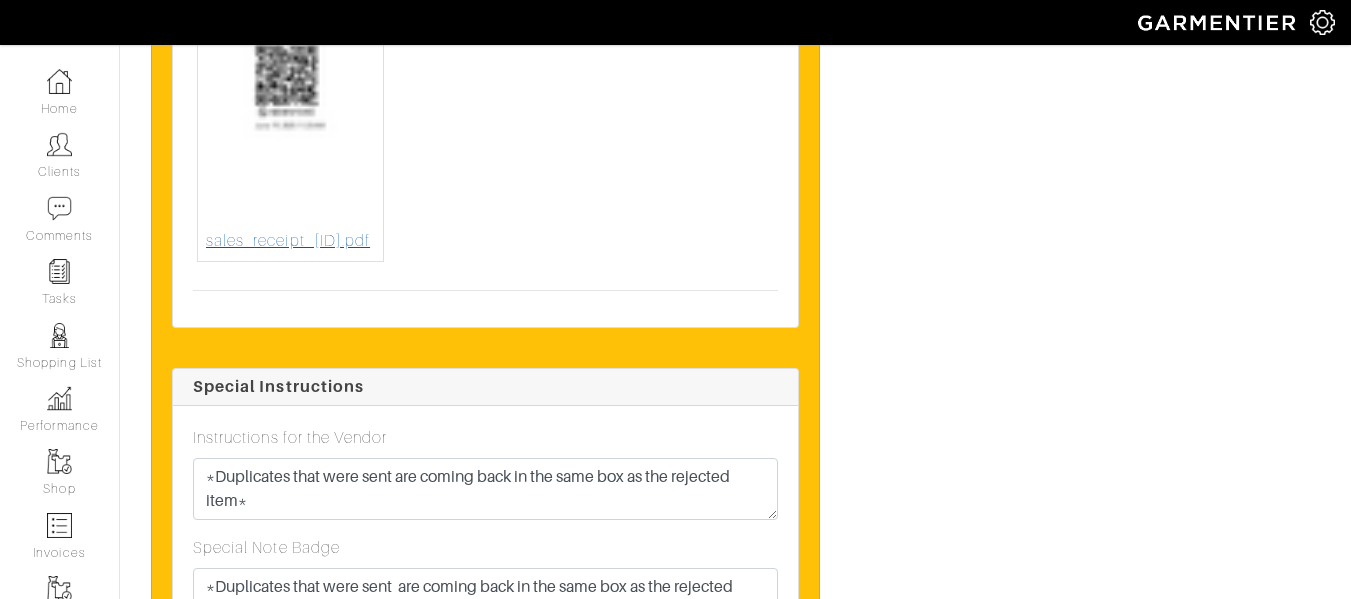 click at bounding box center (290, -124) 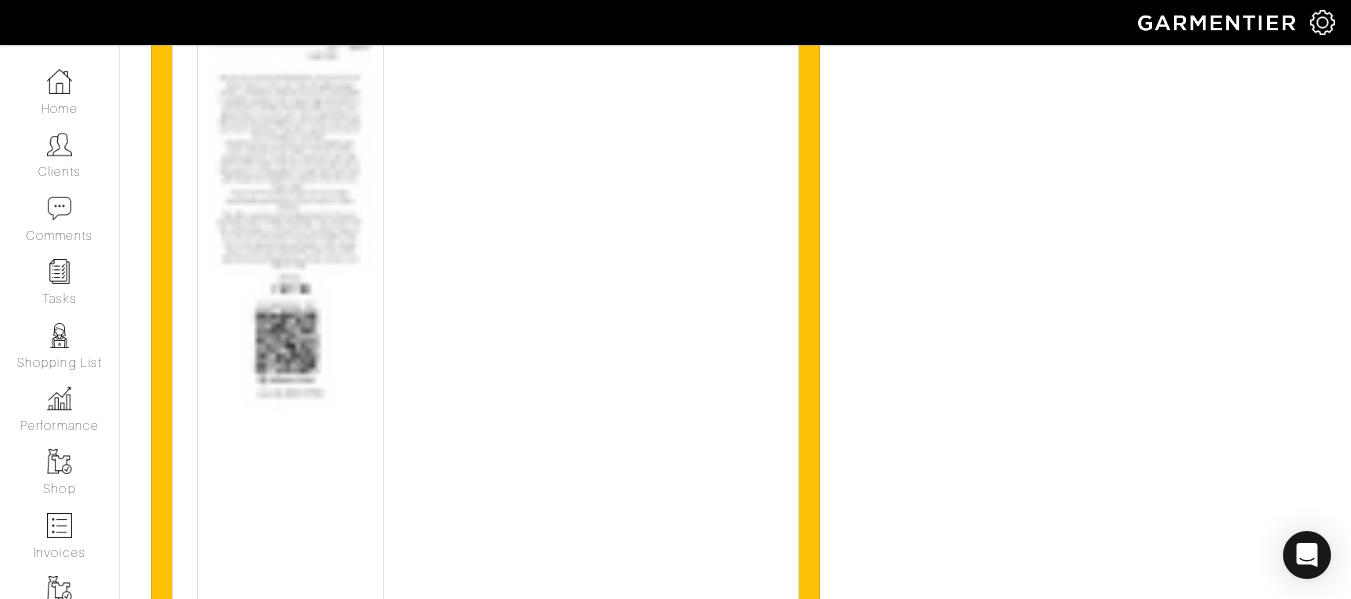 scroll, scrollTop: 6109, scrollLeft: 0, axis: vertical 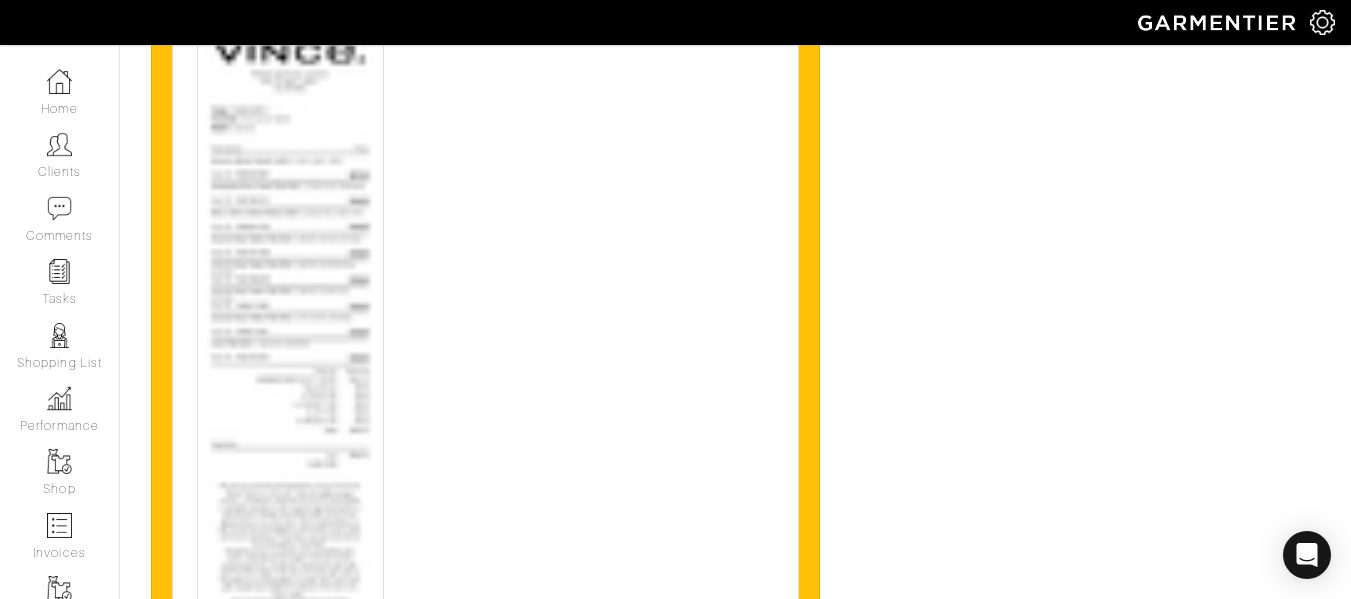 click at bounding box center [290, 369] 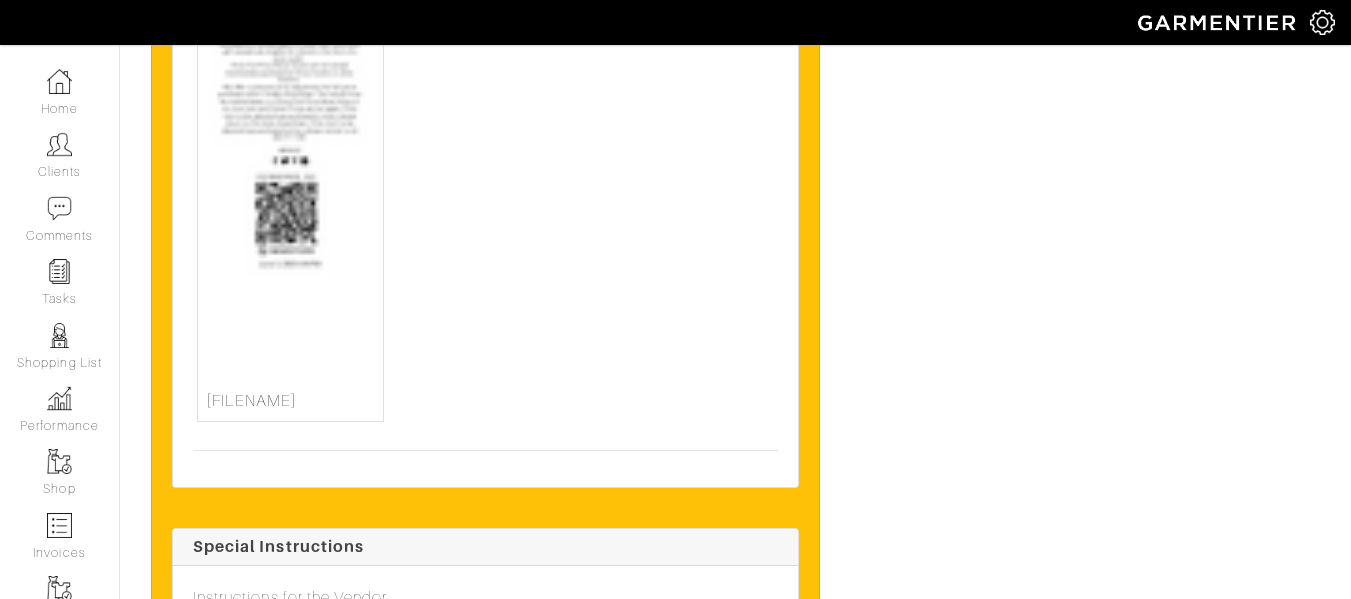 scroll, scrollTop: 8643, scrollLeft: 0, axis: vertical 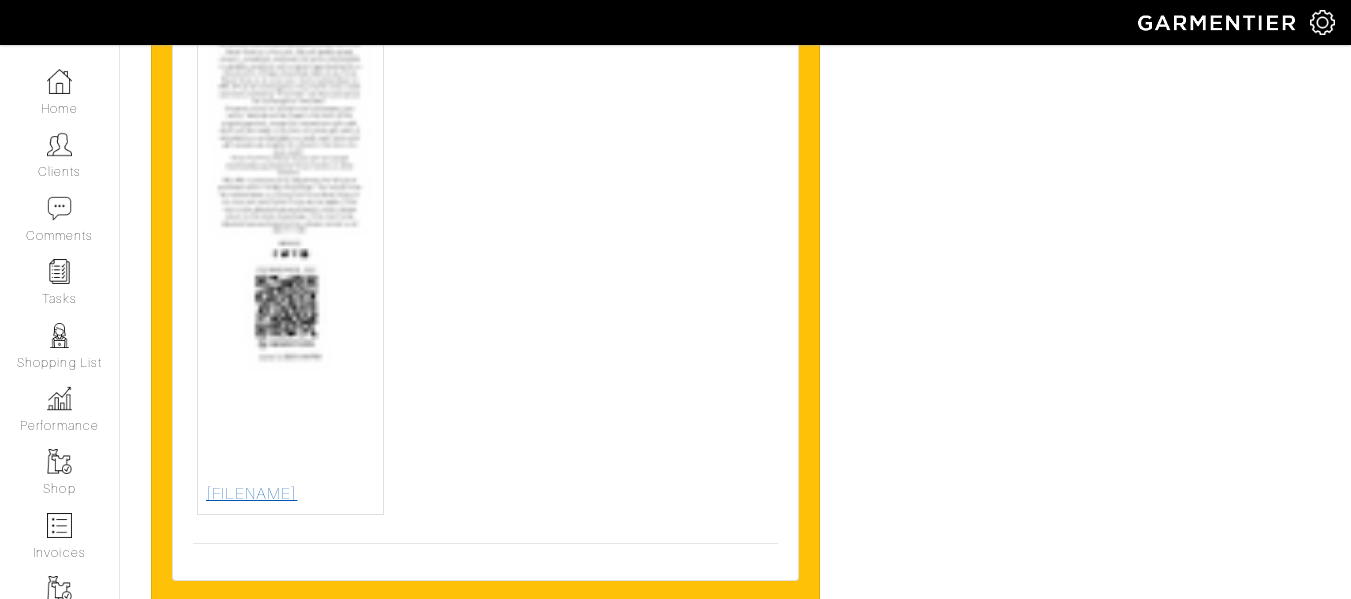 click at bounding box center [290, 76] 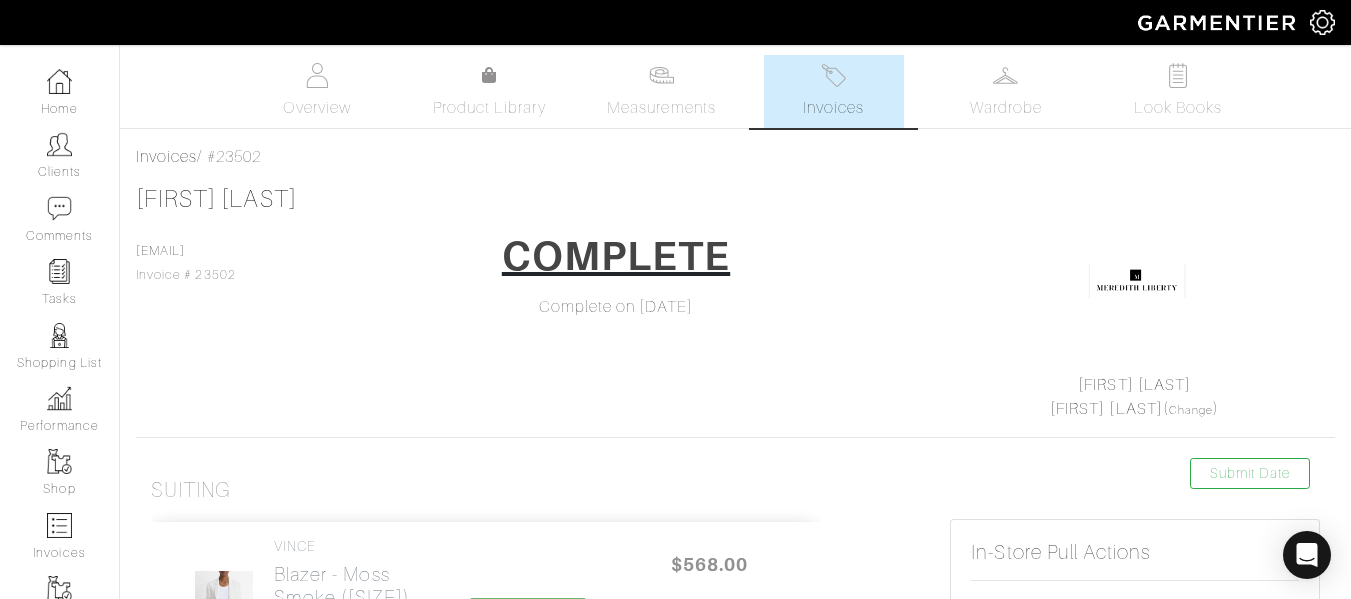 scroll, scrollTop: 0, scrollLeft: 0, axis: both 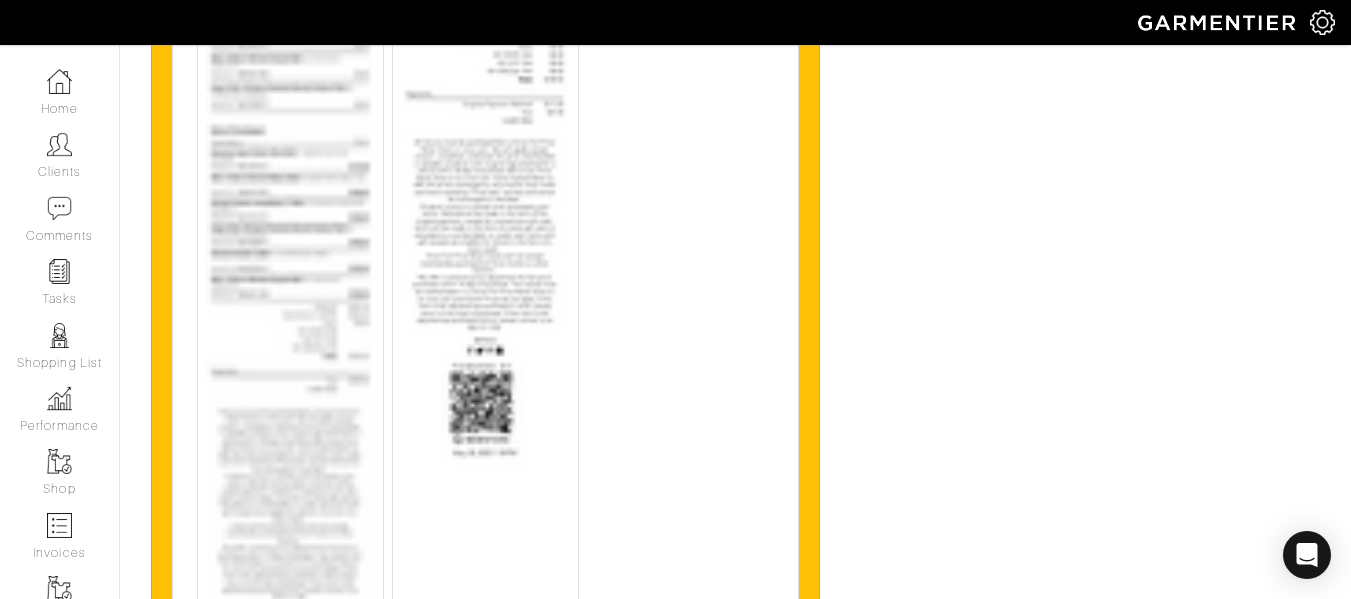 click at bounding box center (485, 176) 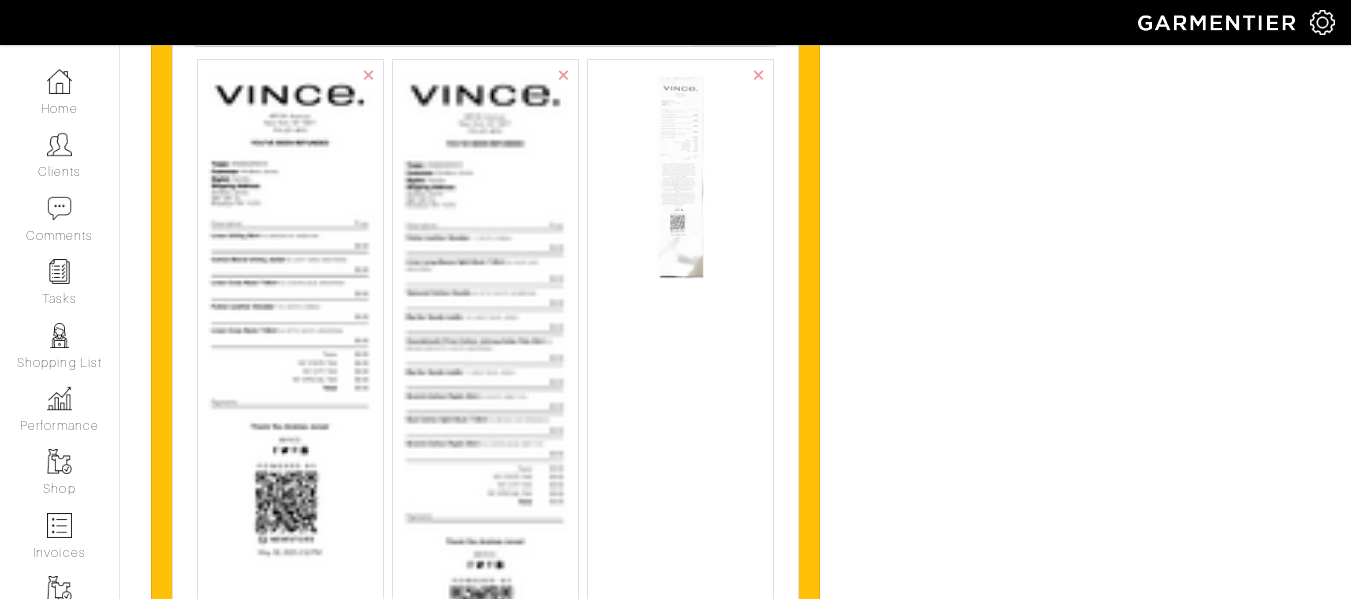 scroll, scrollTop: 8712, scrollLeft: 0, axis: vertical 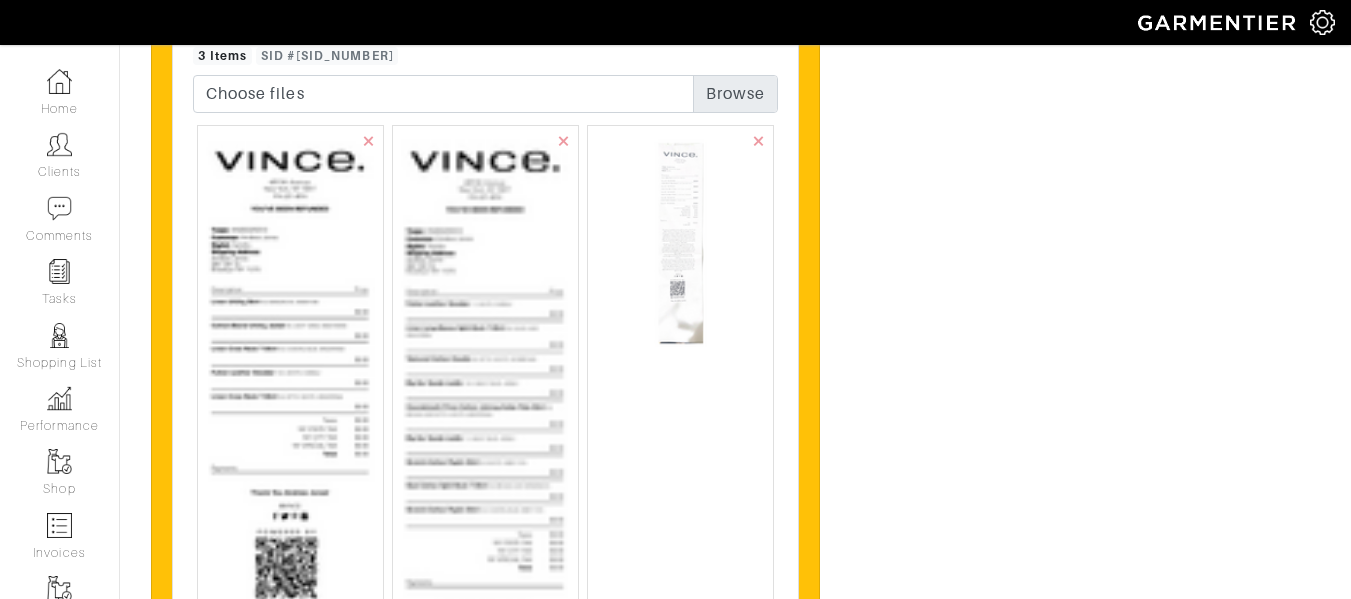 click at bounding box center [290, 379] 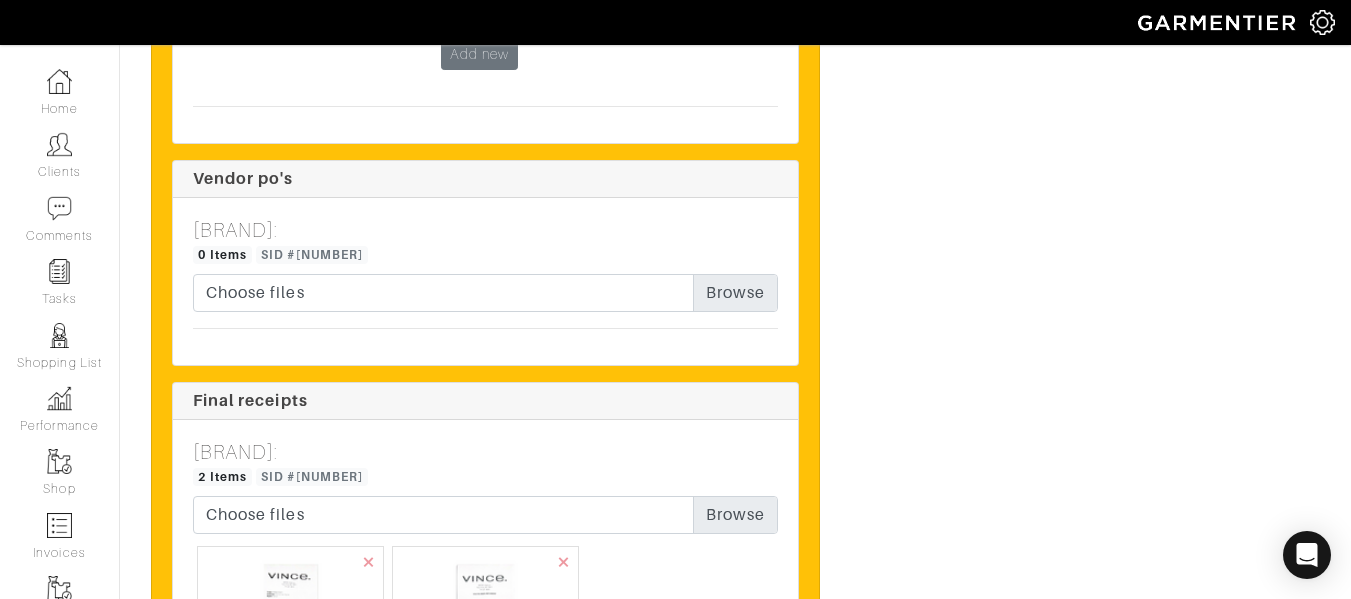 scroll, scrollTop: 7758, scrollLeft: 0, axis: vertical 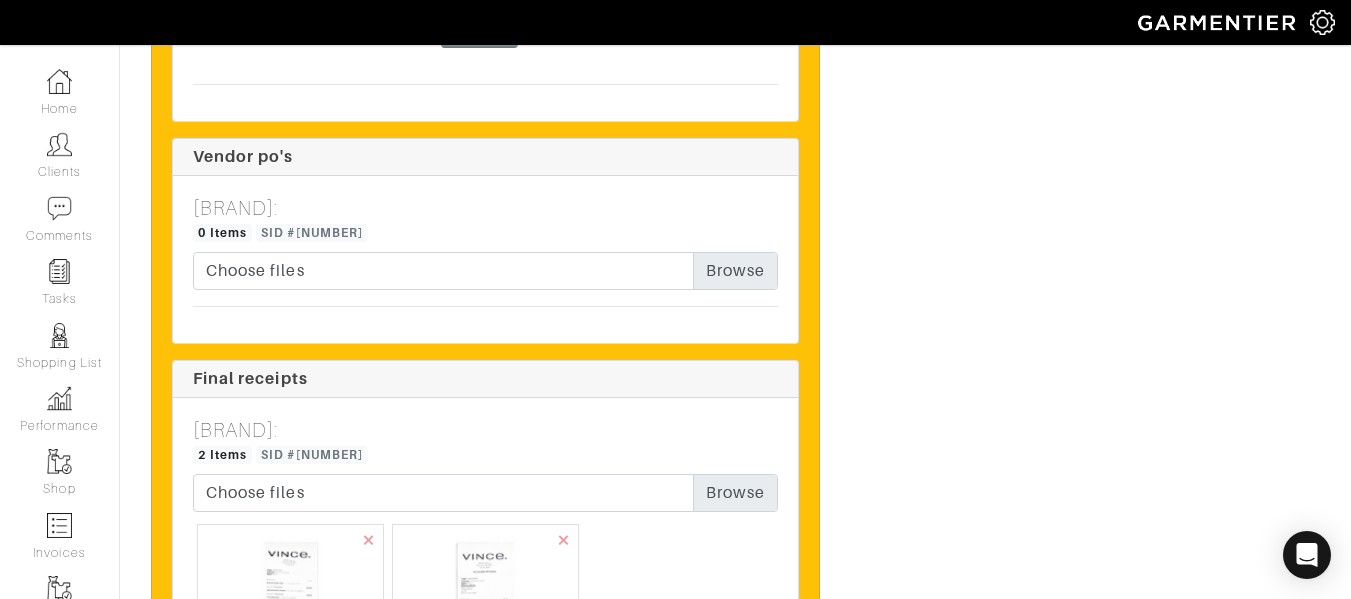 click at bounding box center (290, 289) 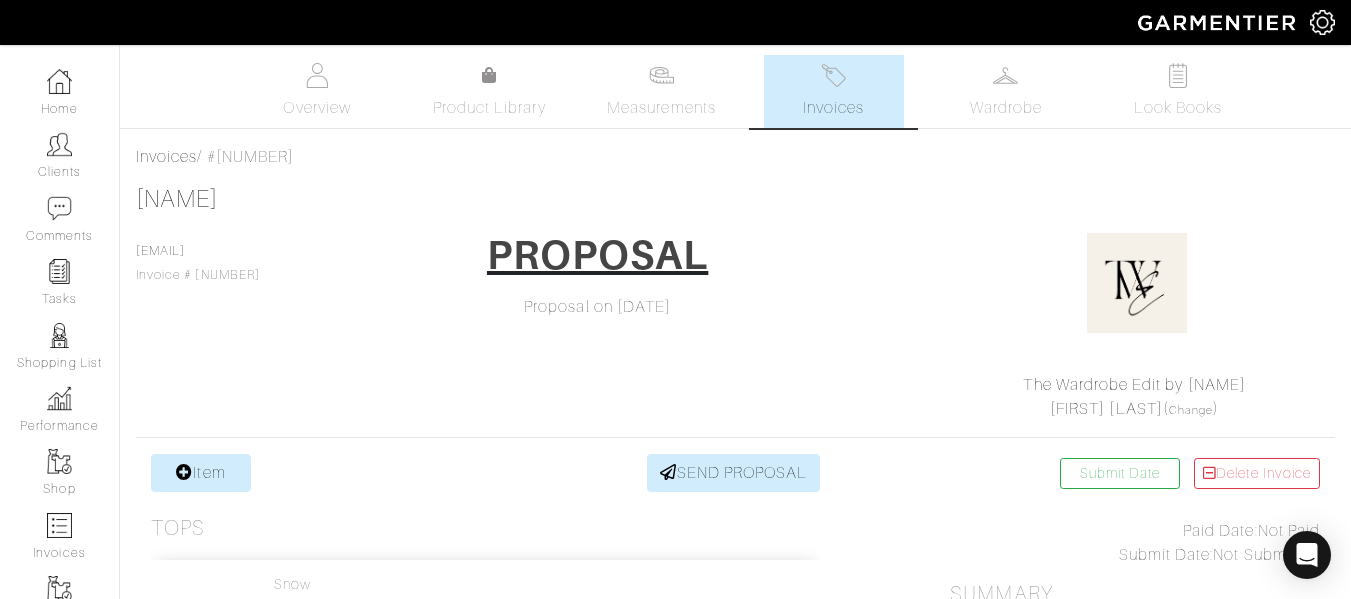 scroll, scrollTop: 0, scrollLeft: 0, axis: both 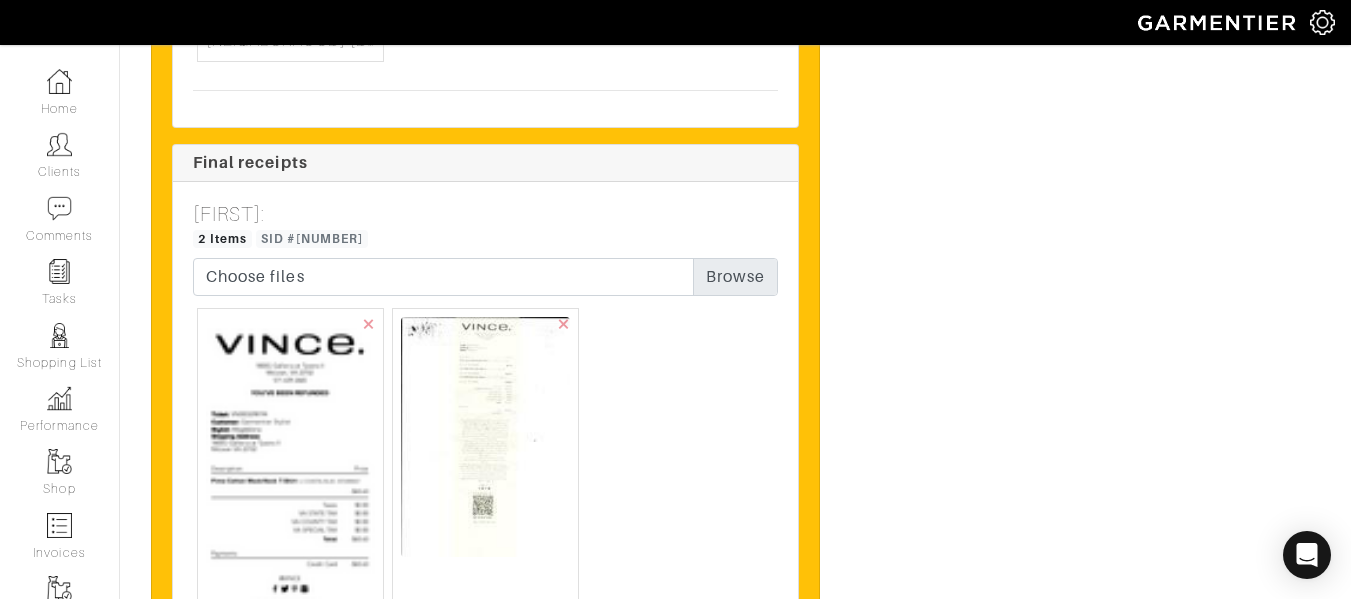 click at bounding box center [485, 343] 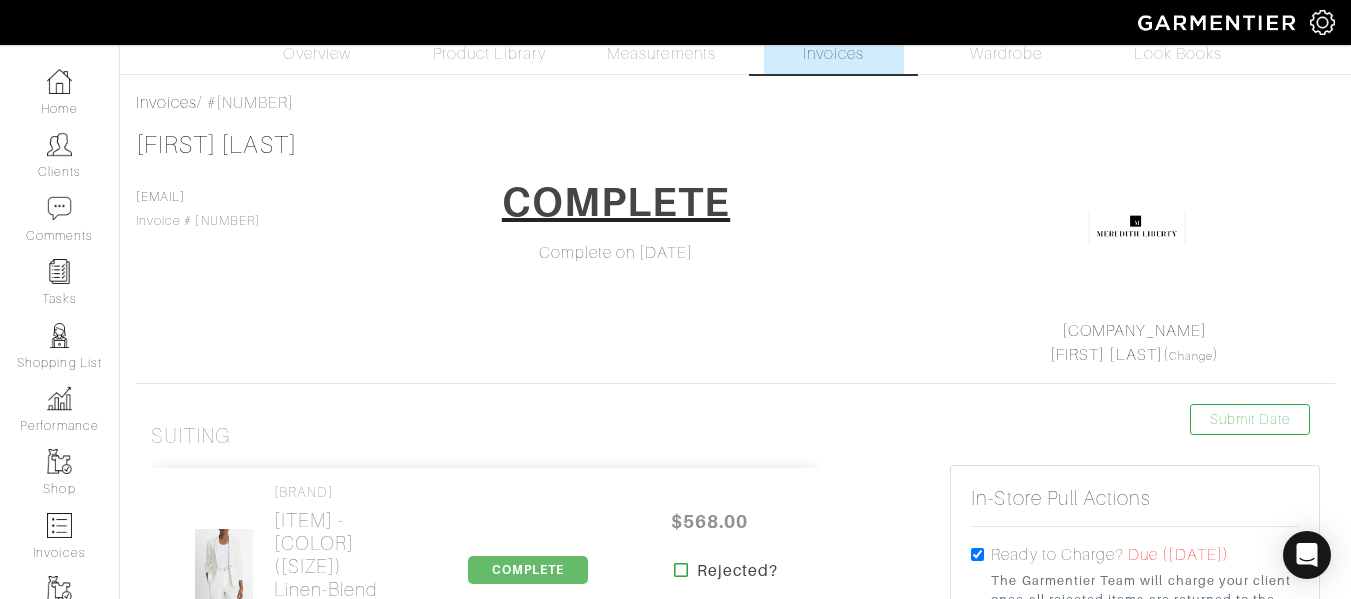 scroll, scrollTop: 0, scrollLeft: 0, axis: both 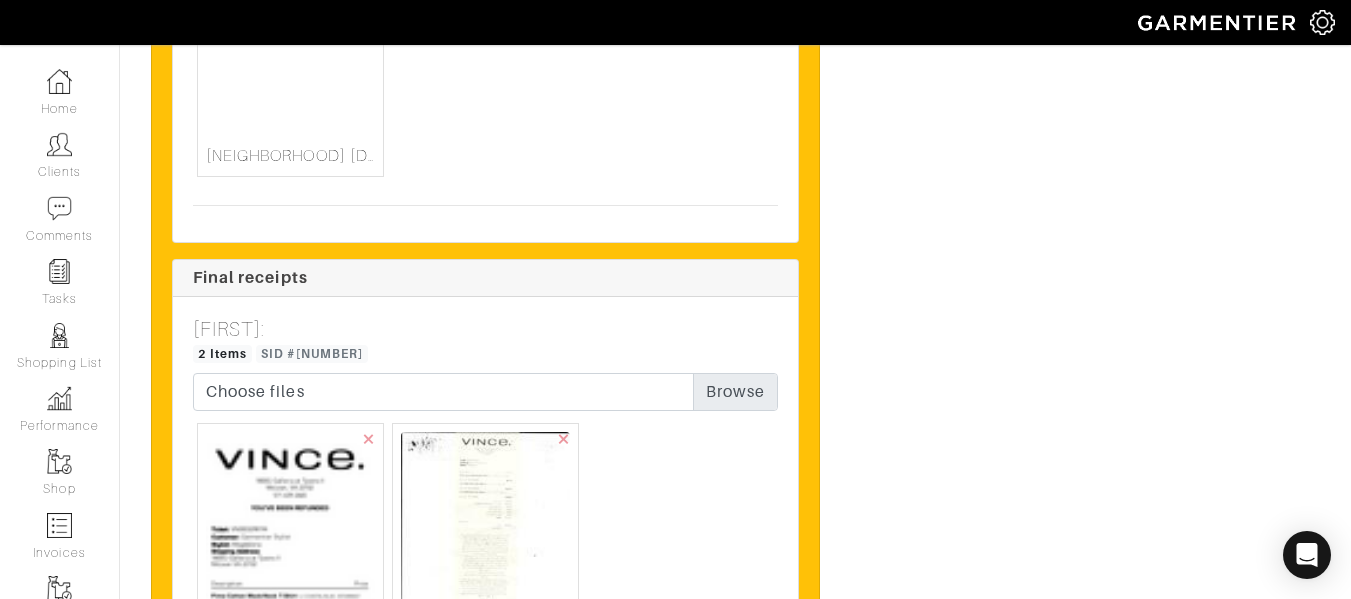 click at bounding box center (290, 573) 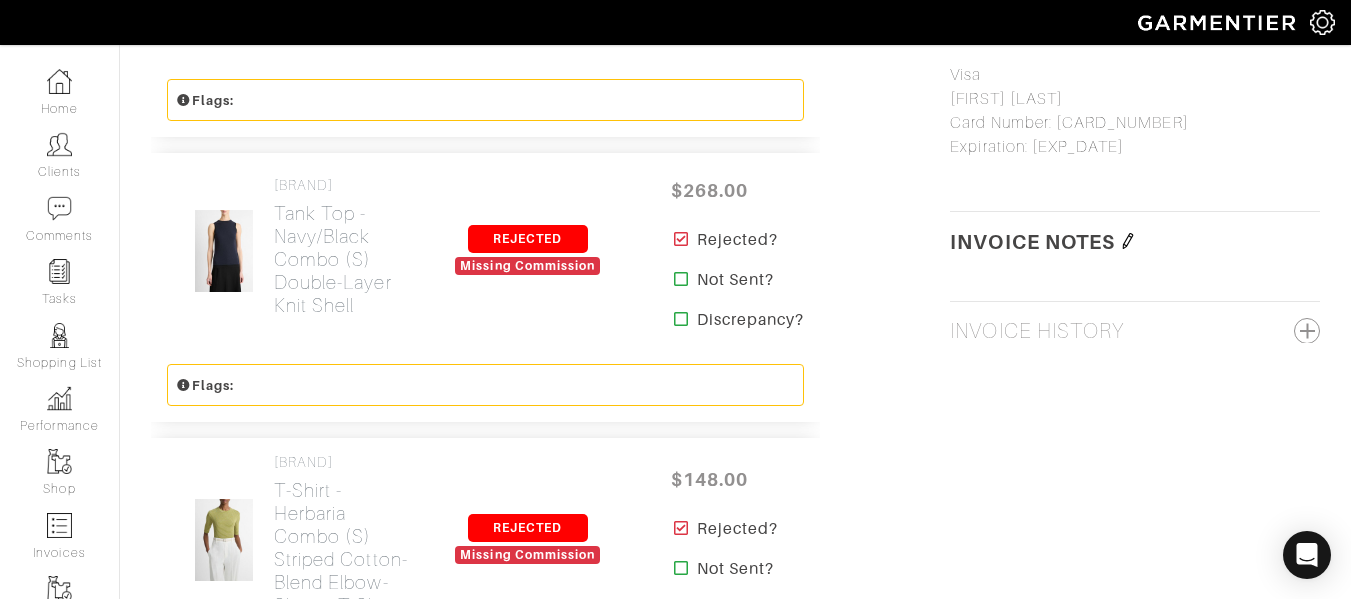 scroll, scrollTop: 1667, scrollLeft: 0, axis: vertical 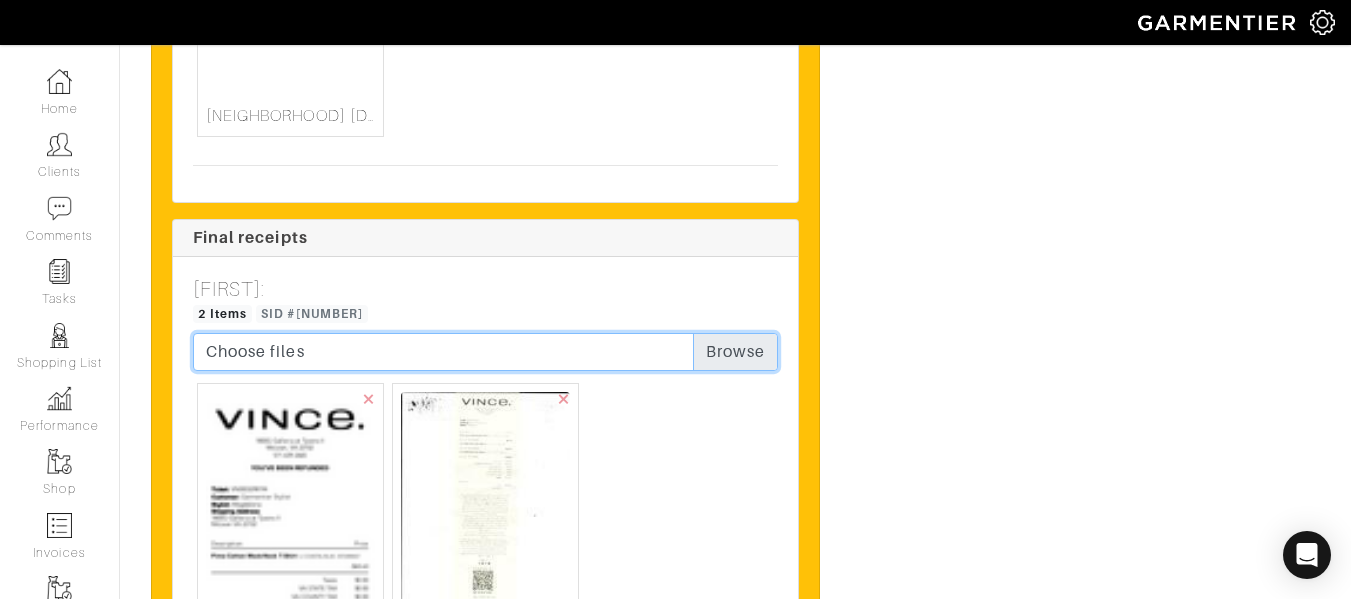 click on "Choose files" at bounding box center (485, 258) 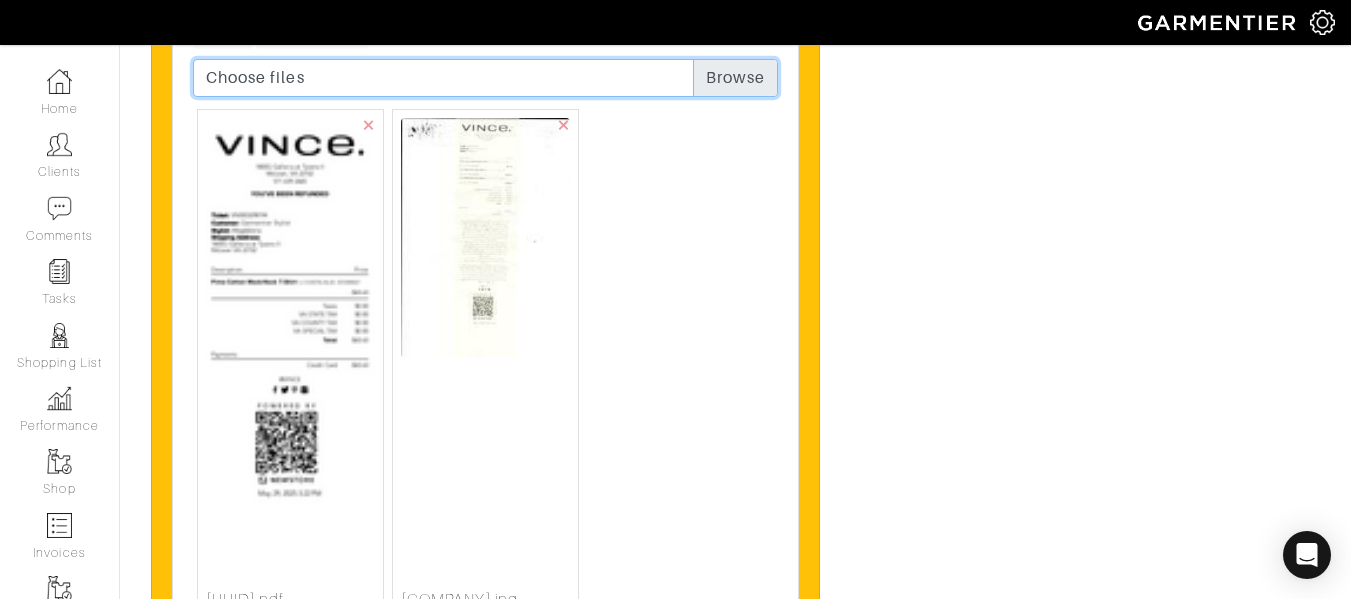 scroll, scrollTop: 9514, scrollLeft: 0, axis: vertical 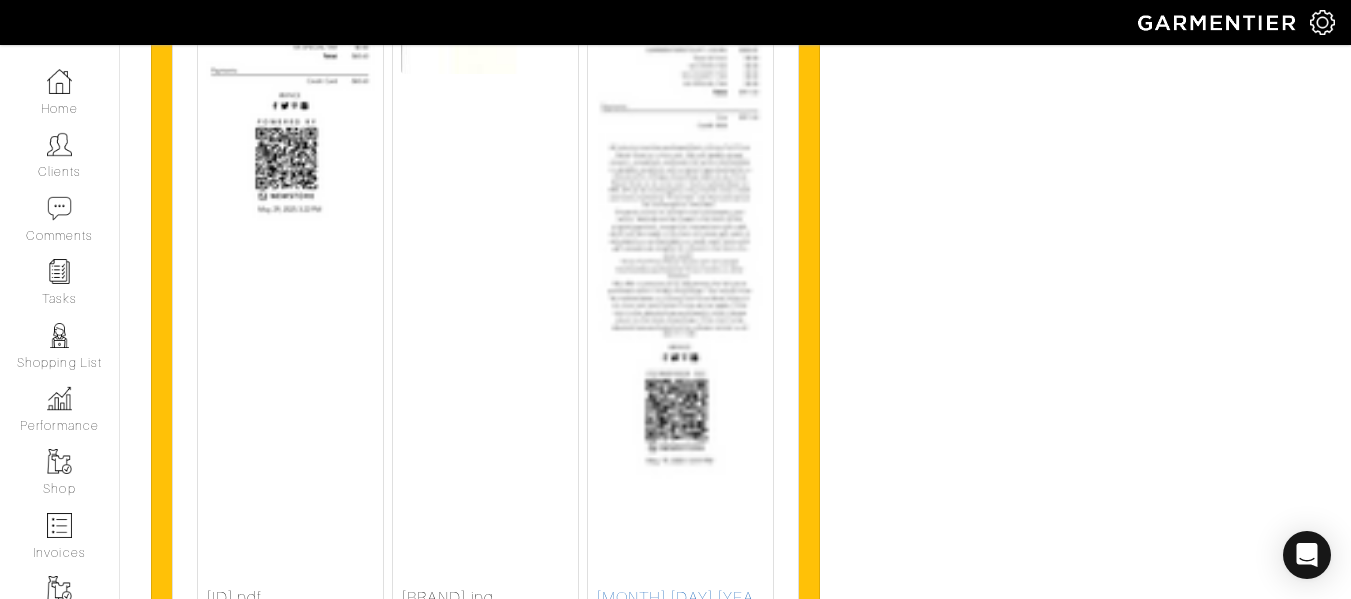 click at bounding box center [680, 220] 